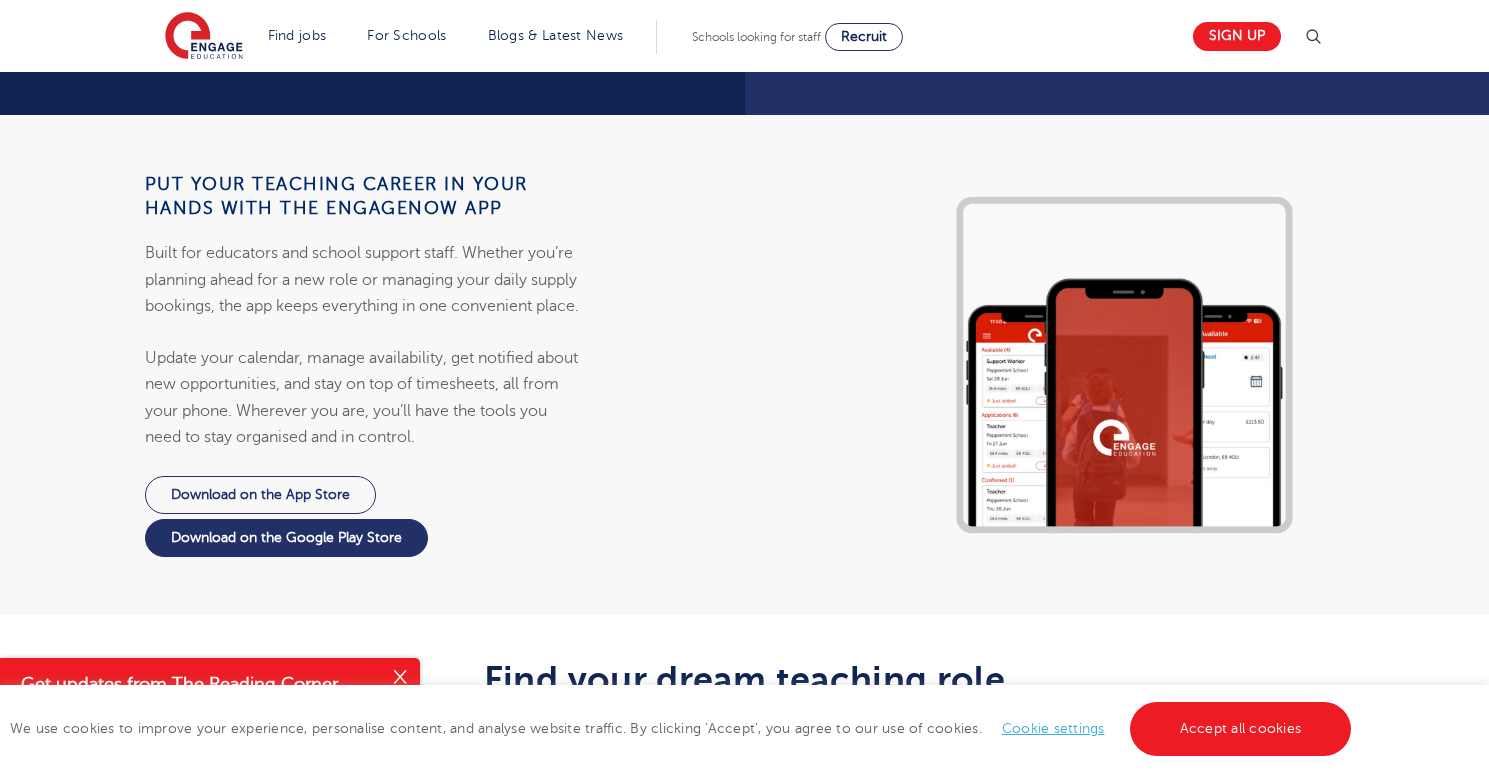 scroll, scrollTop: 1857, scrollLeft: 0, axis: vertical 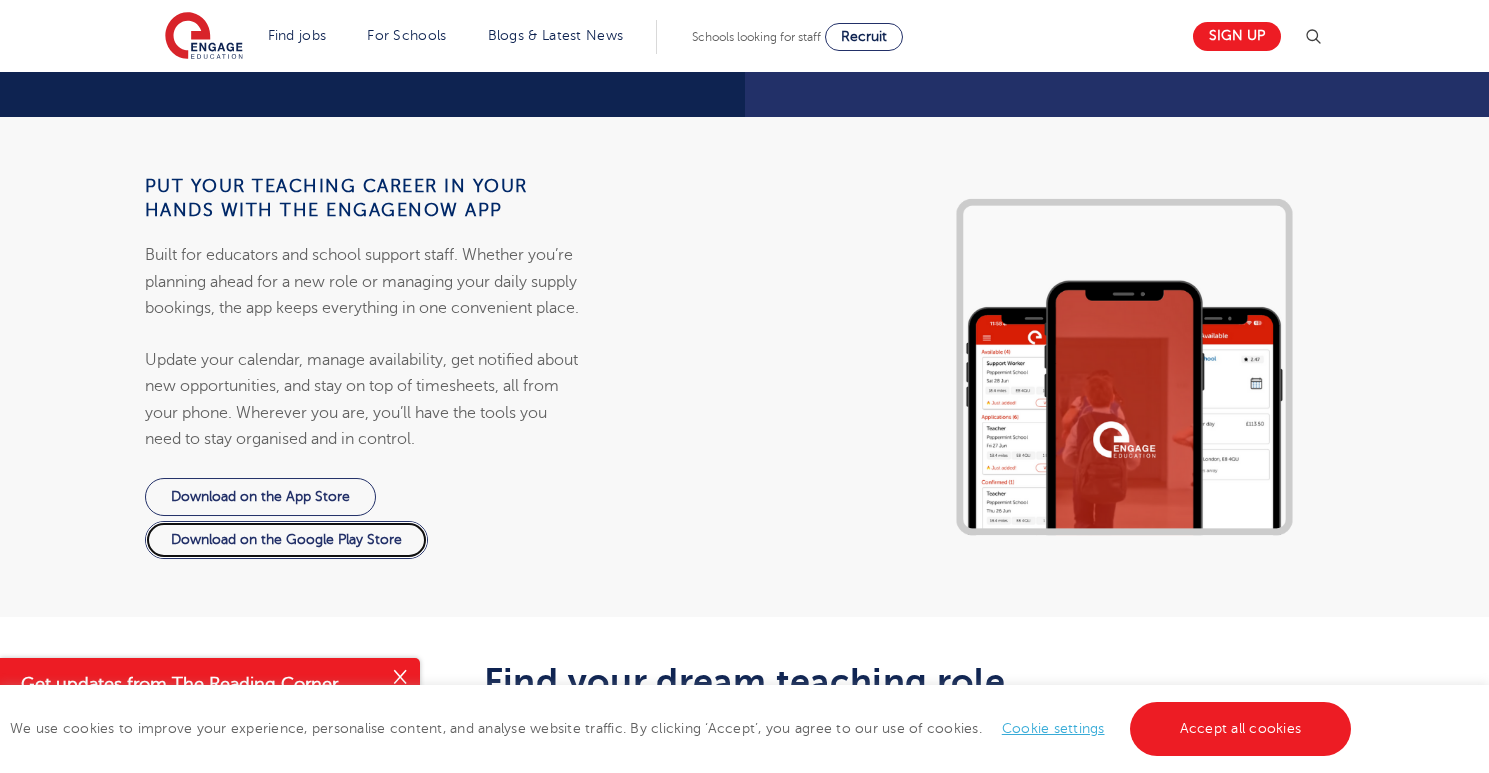 click on "Download on the Google Play Store" at bounding box center [286, 540] 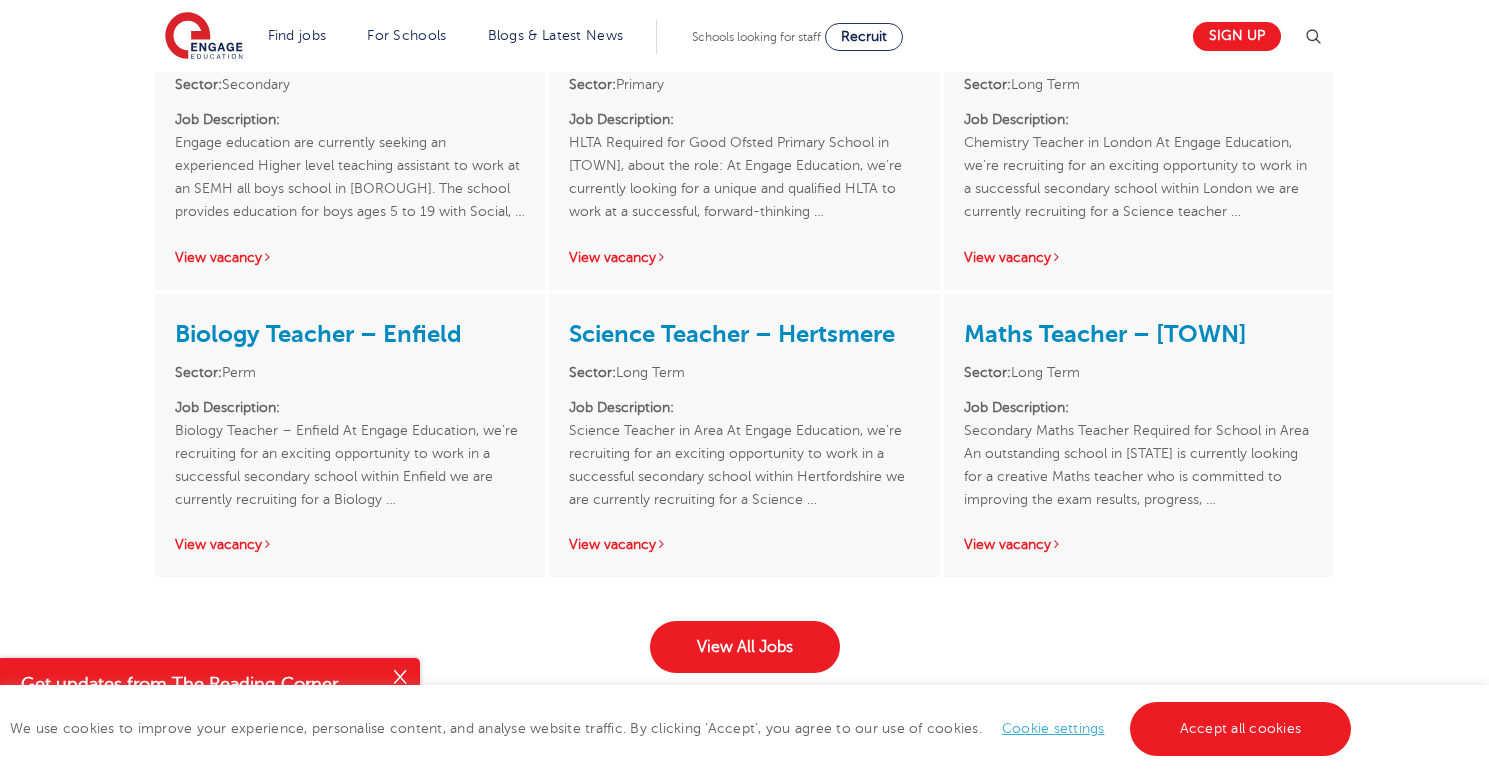 scroll, scrollTop: 2917, scrollLeft: 0, axis: vertical 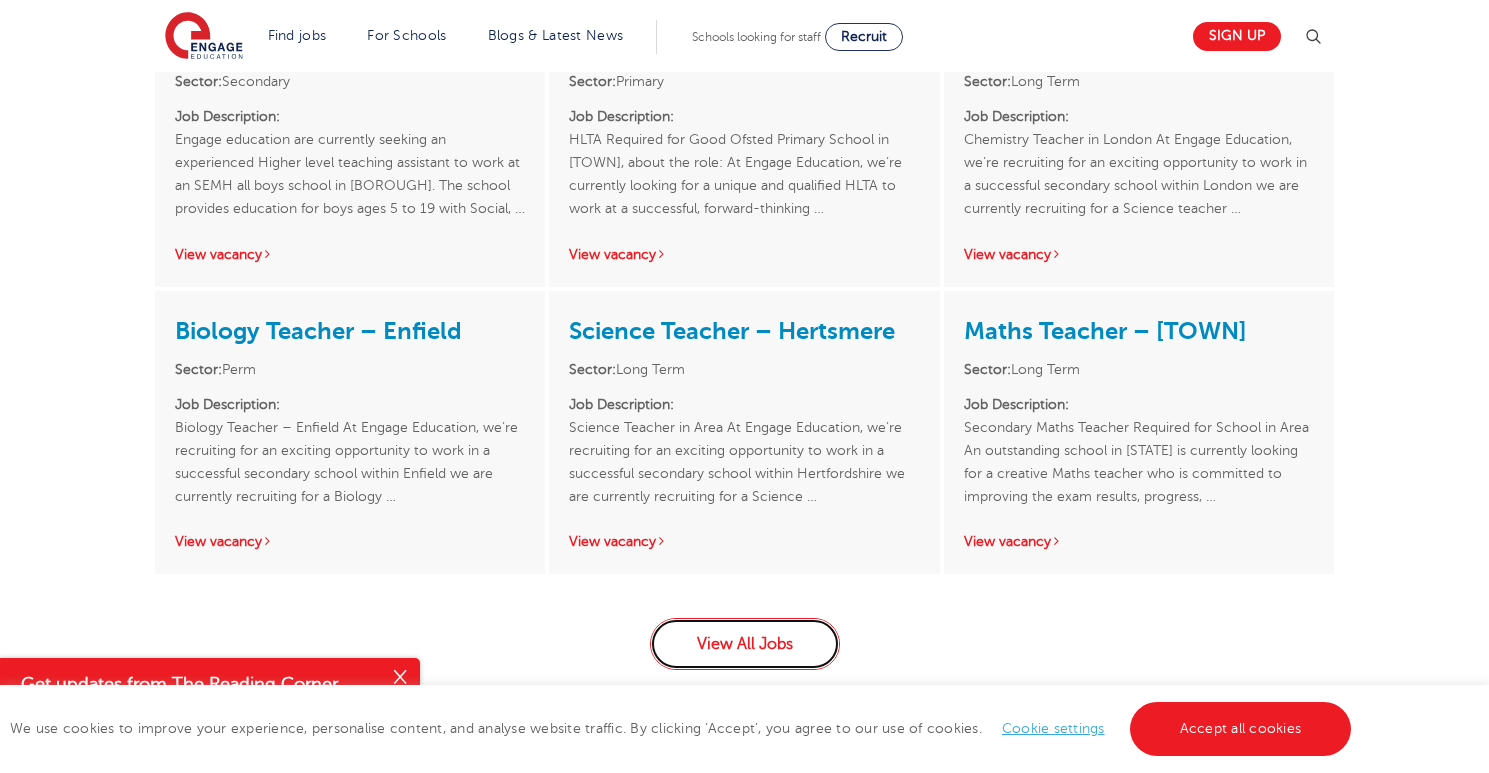 click on "View All Jobs" at bounding box center [745, 644] 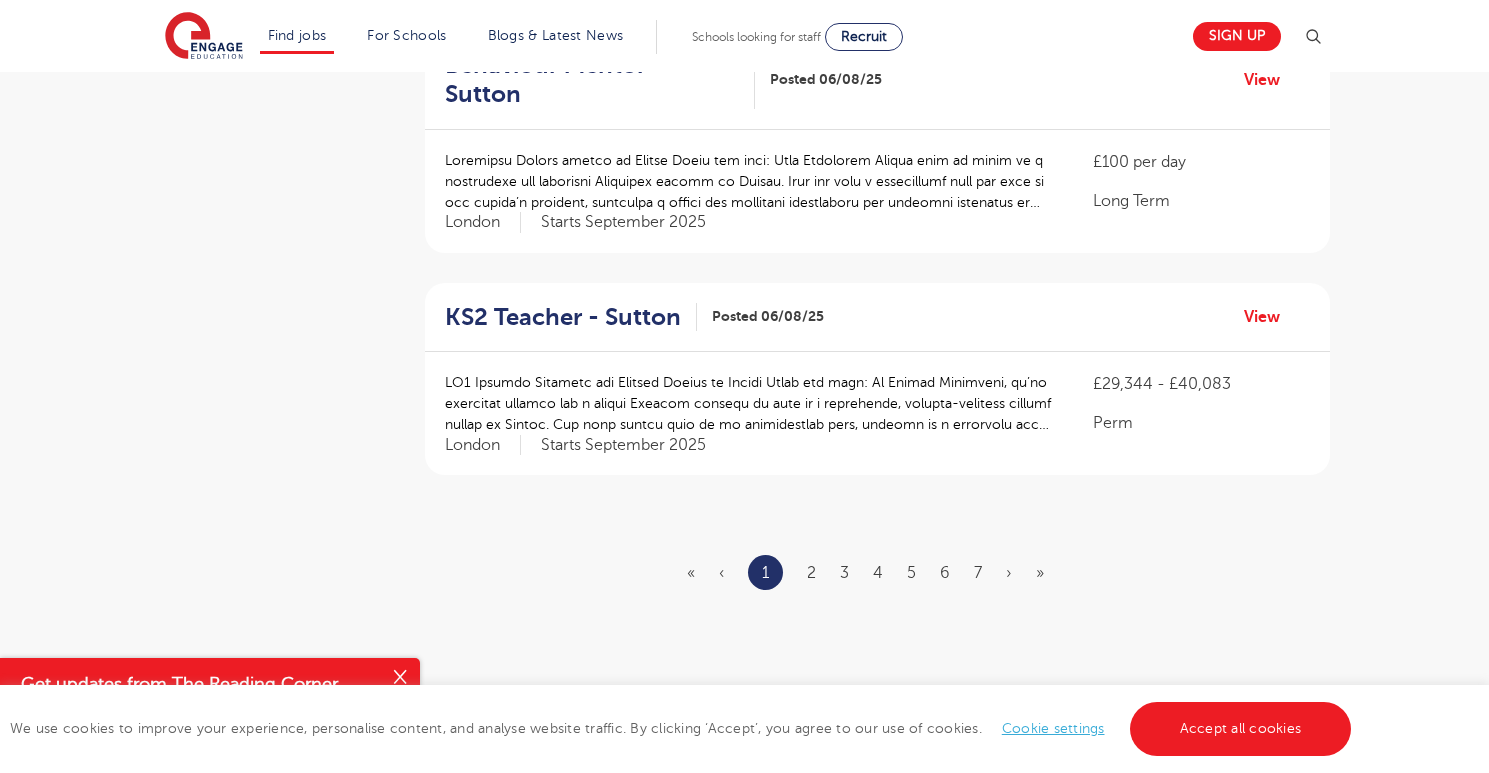 scroll, scrollTop: 2259, scrollLeft: 0, axis: vertical 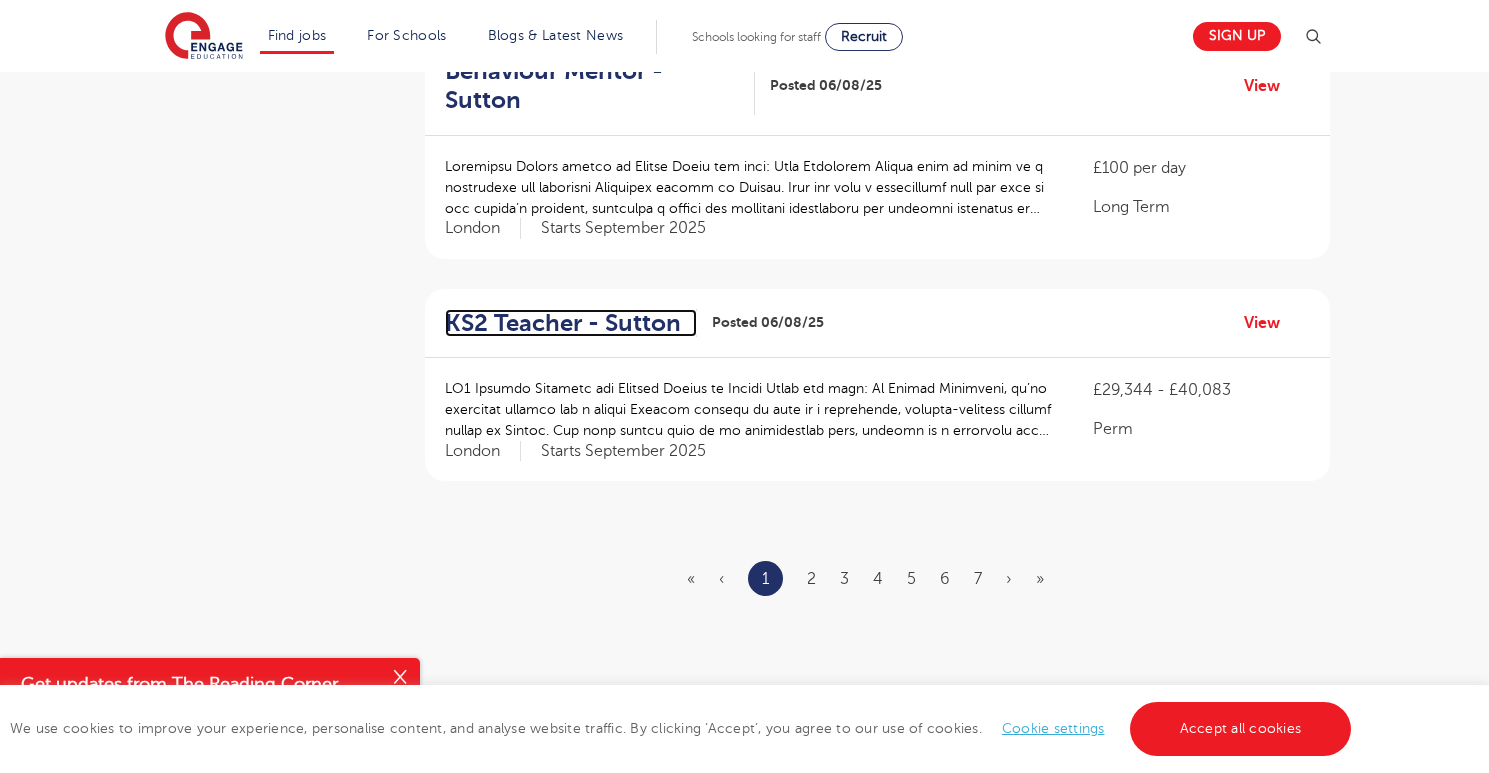 click on "KS2 Teacher - Sutton" at bounding box center (563, 323) 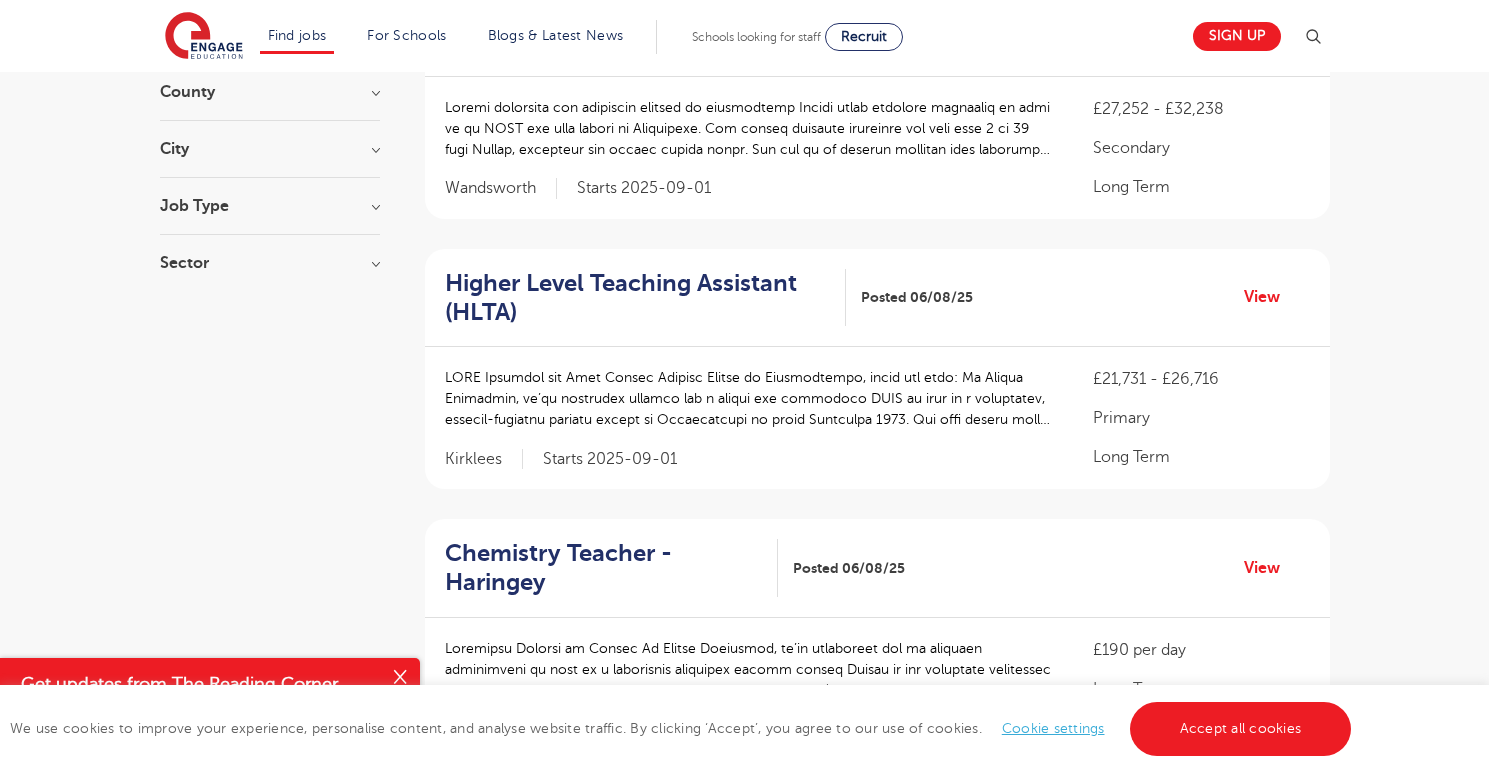 scroll, scrollTop: 0, scrollLeft: 0, axis: both 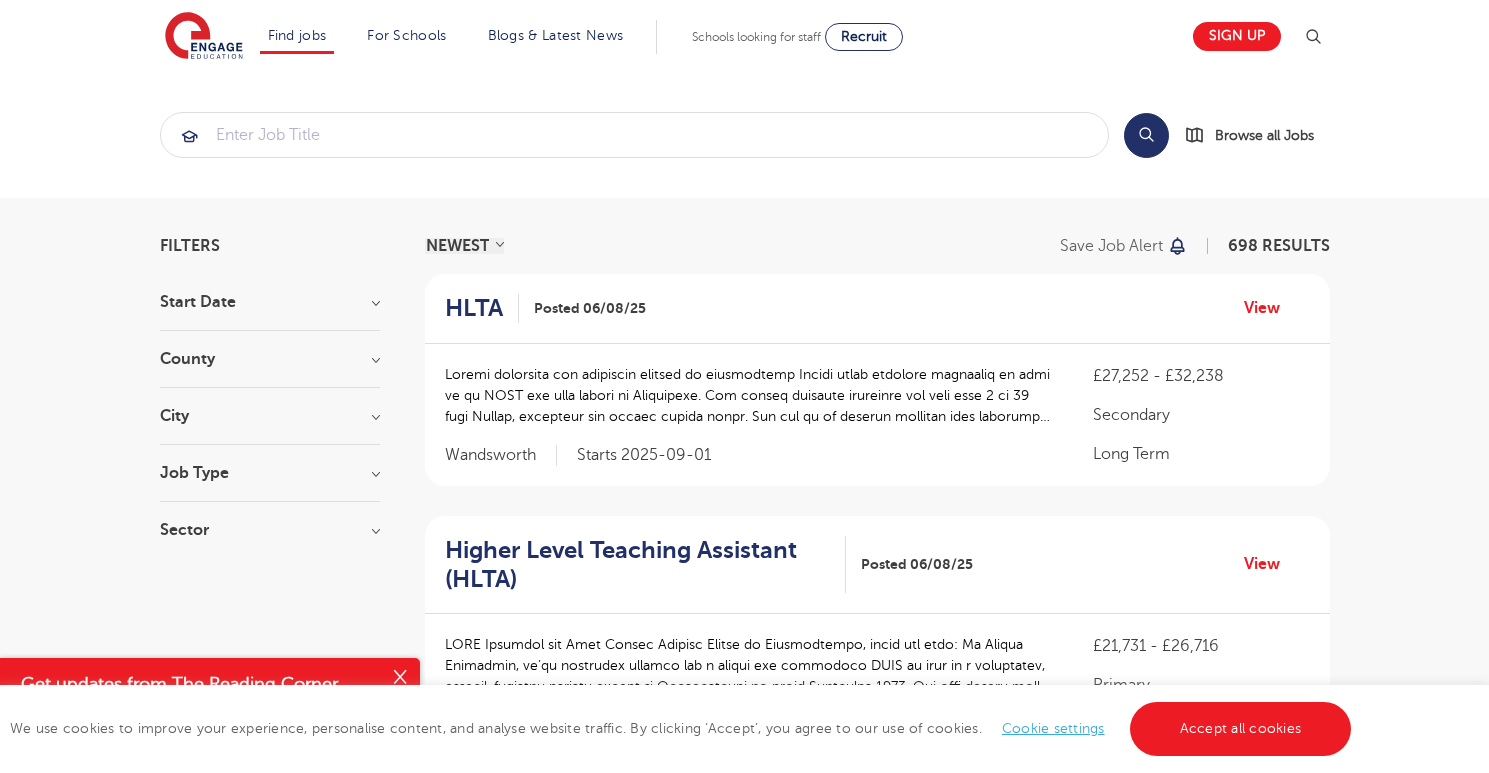 drag, startPoint x: 348, startPoint y: 108, endPoint x: 350, endPoint y: 136, distance: 28.071337 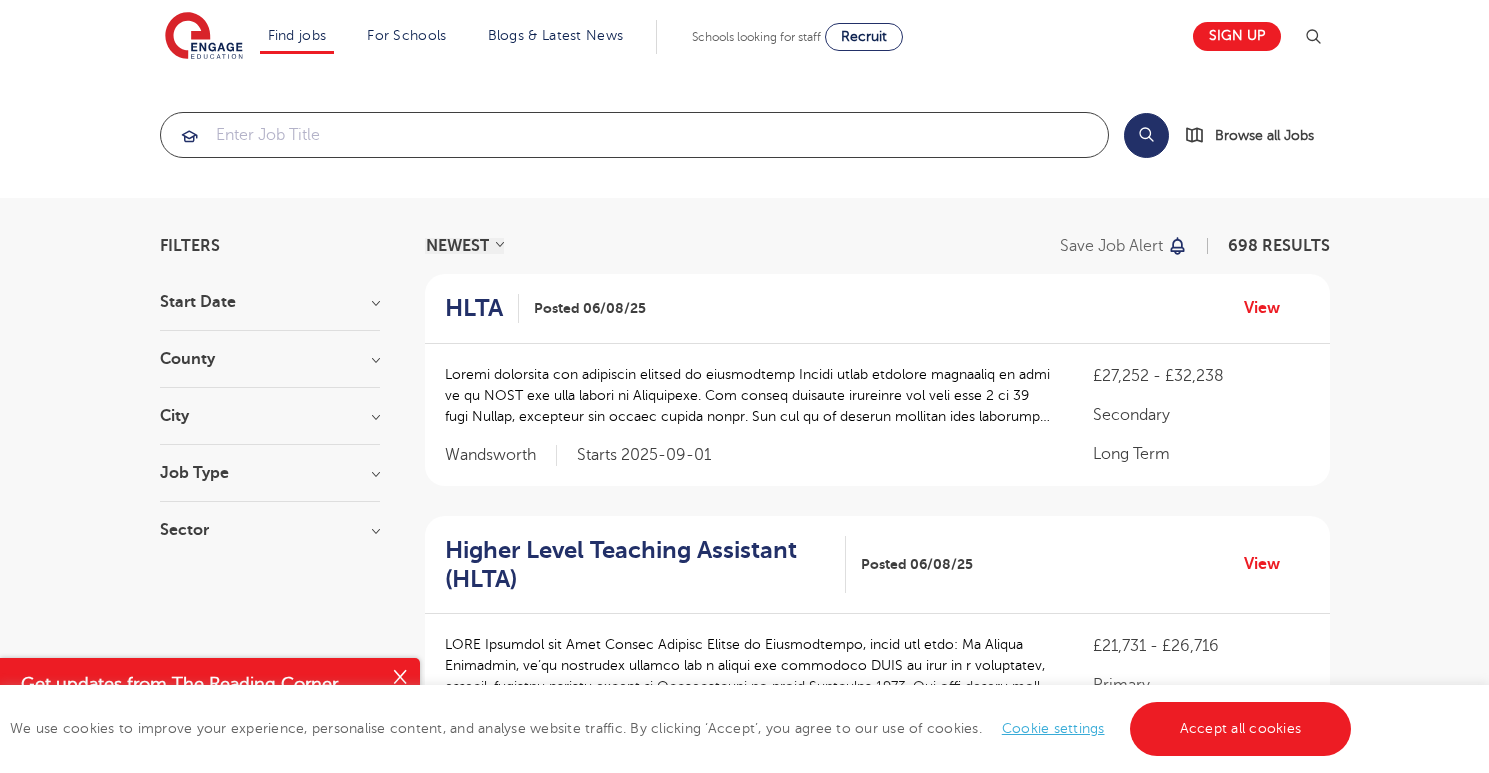 click at bounding box center [634, 135] 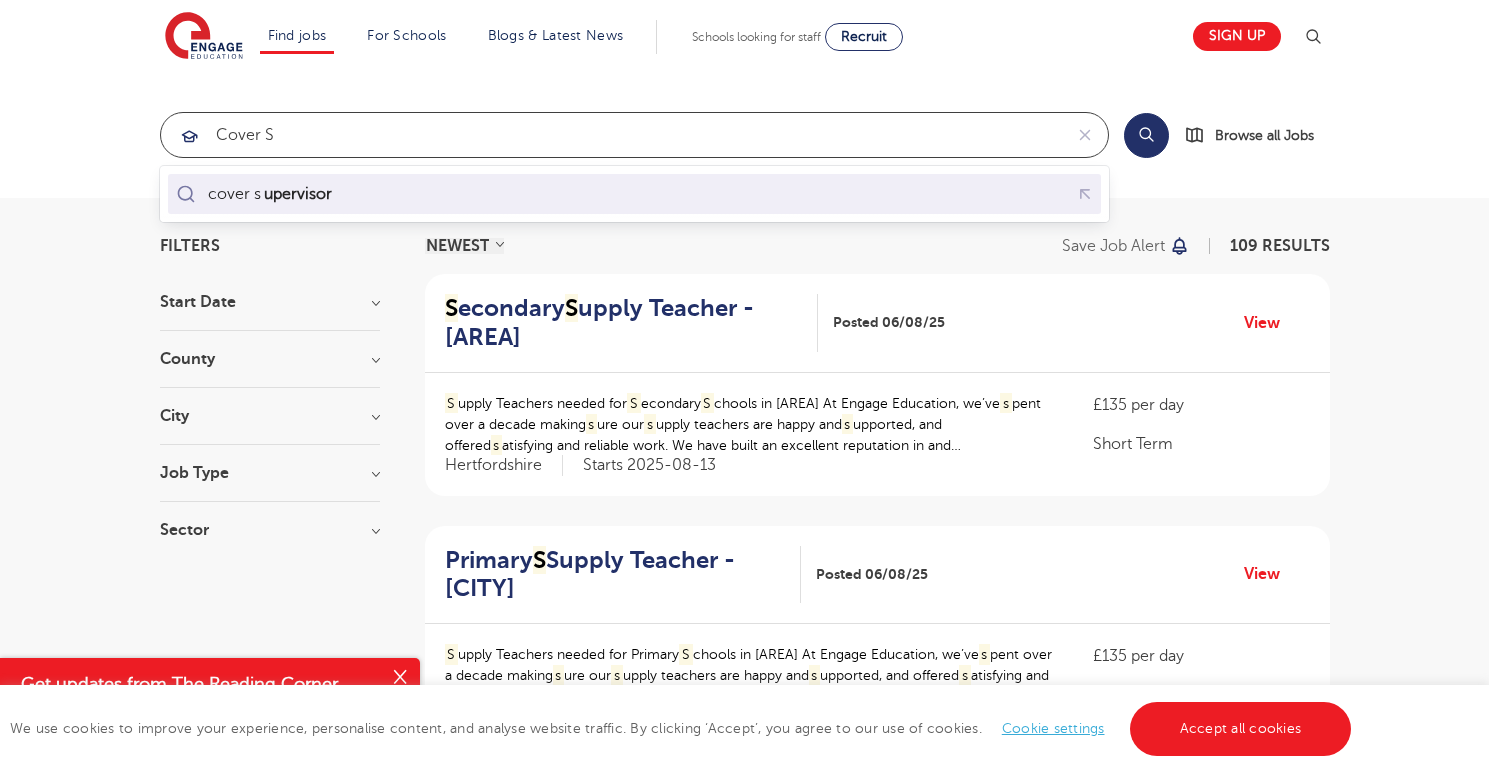 click on "cover   s upervisor" at bounding box center (634, 194) 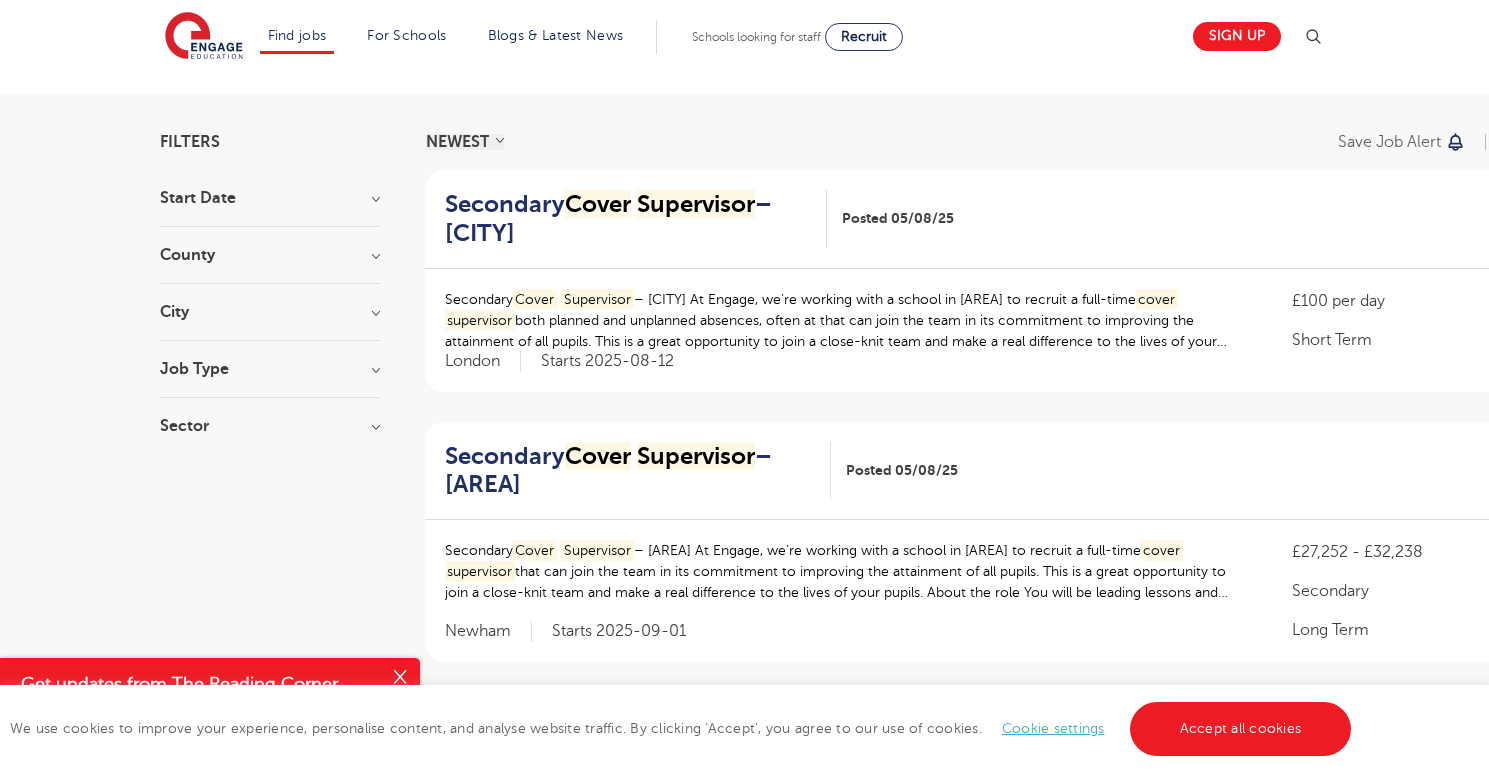 scroll, scrollTop: 111, scrollLeft: 0, axis: vertical 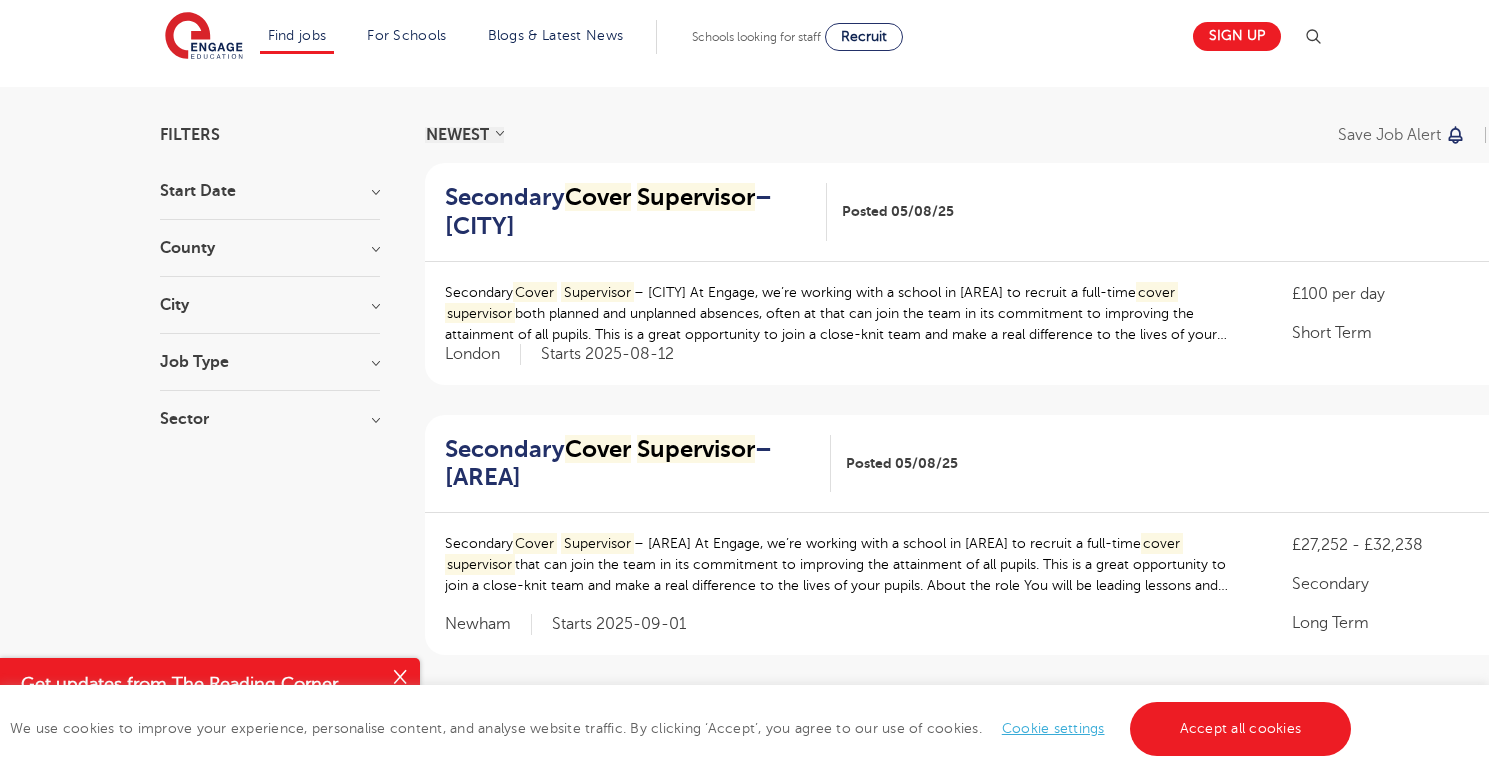 type on "cover supervisor" 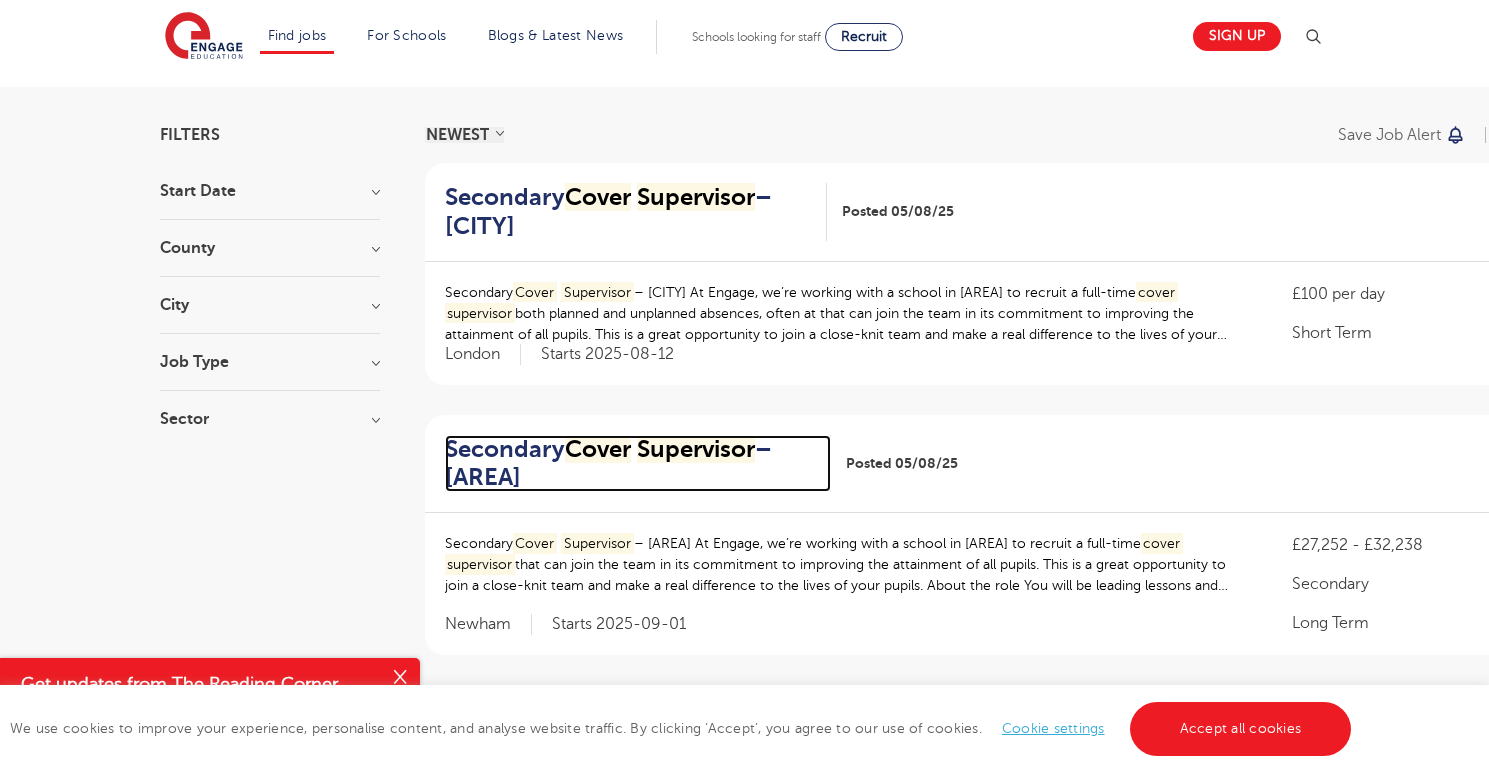click on "Supervisor" at bounding box center [696, 449] 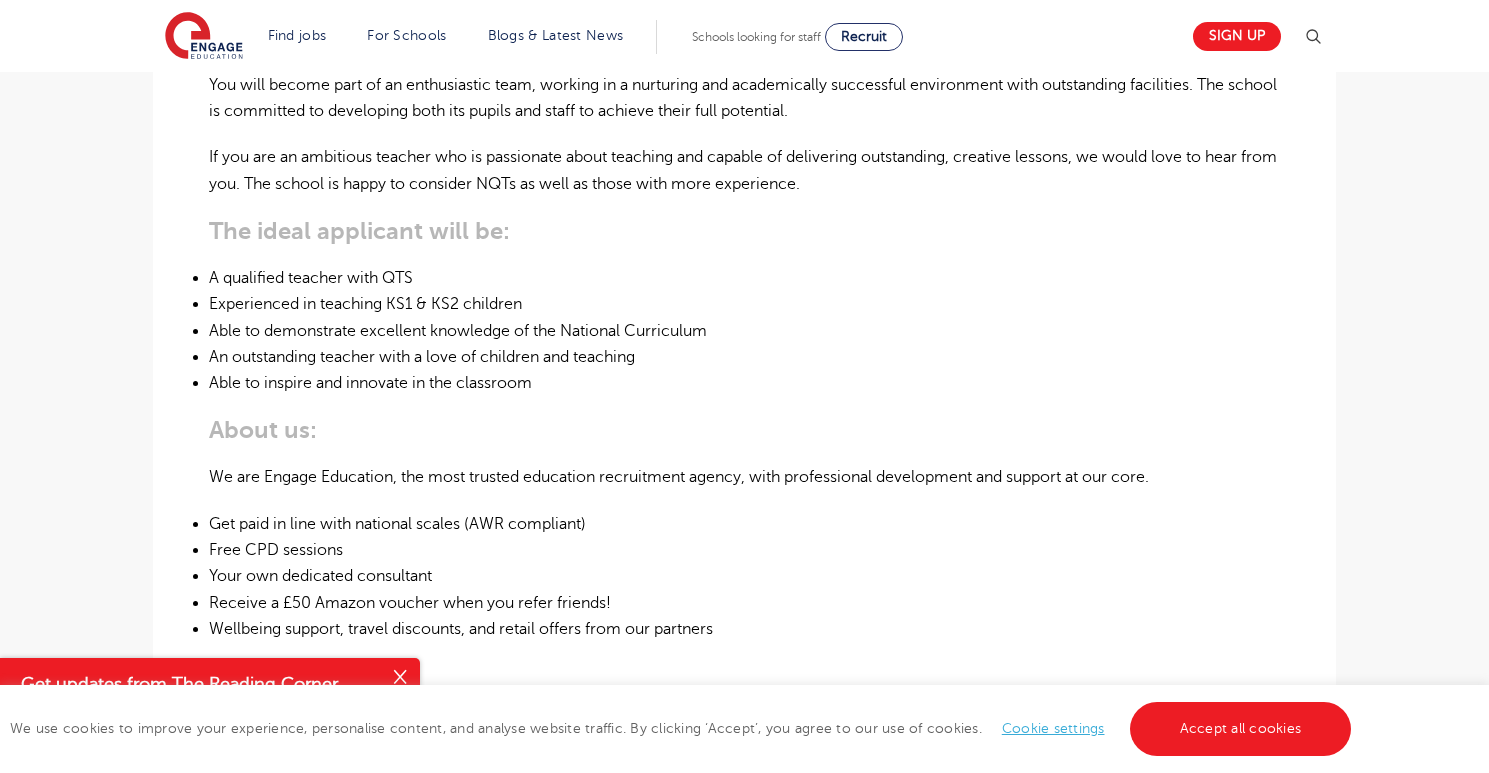scroll, scrollTop: 671, scrollLeft: 0, axis: vertical 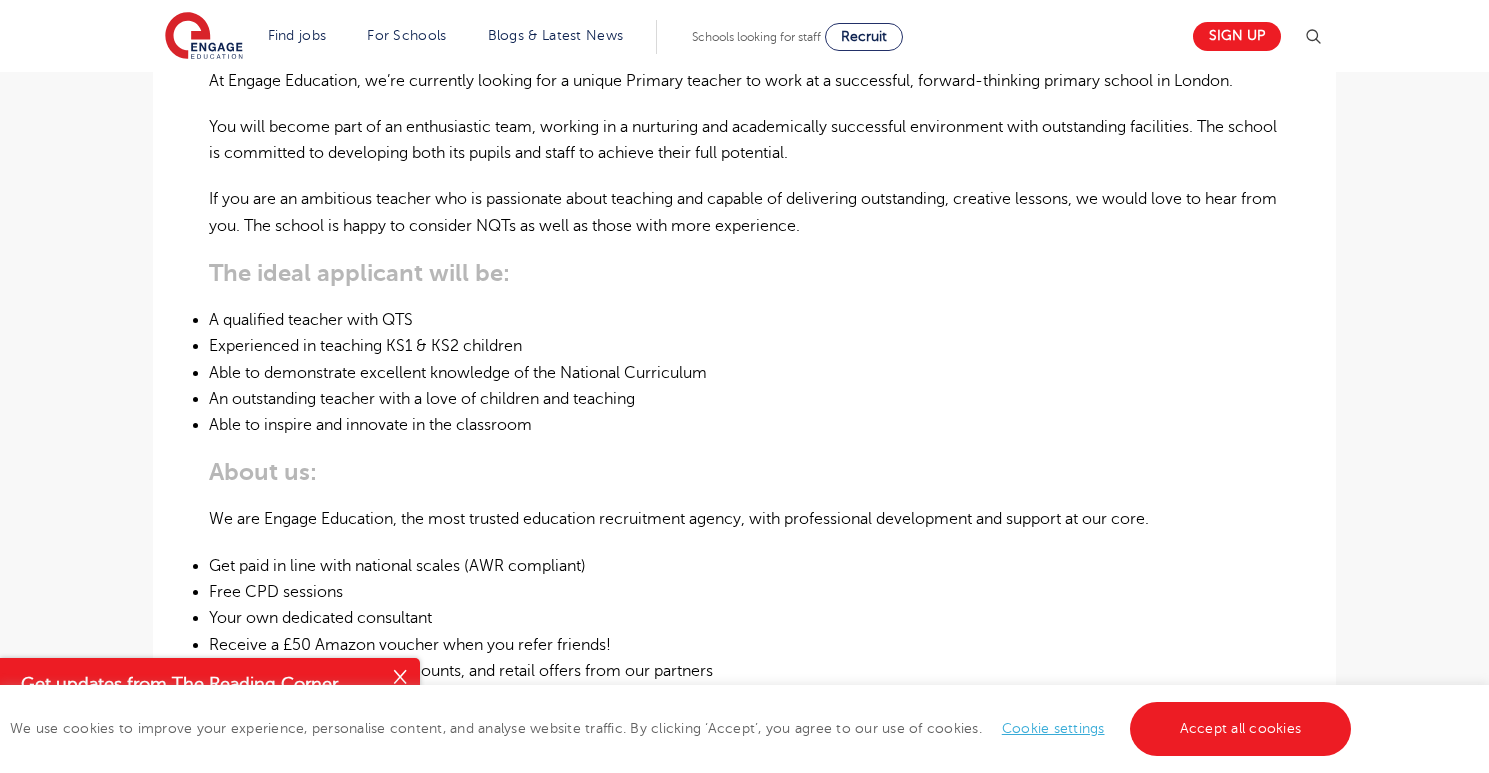 click on "An outstanding teacher with a love of children and teaching" at bounding box center [744, 399] 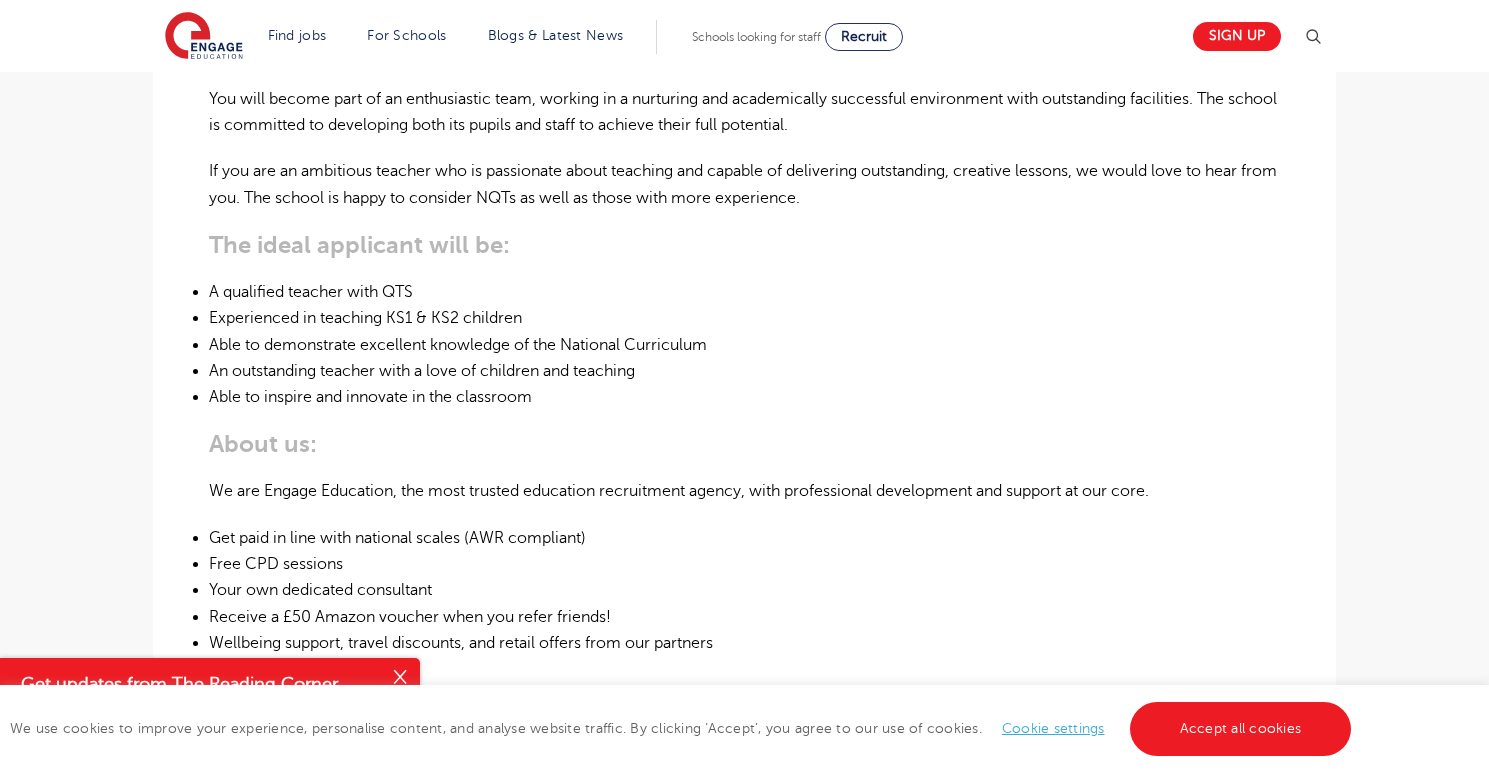 scroll, scrollTop: 671, scrollLeft: 0, axis: vertical 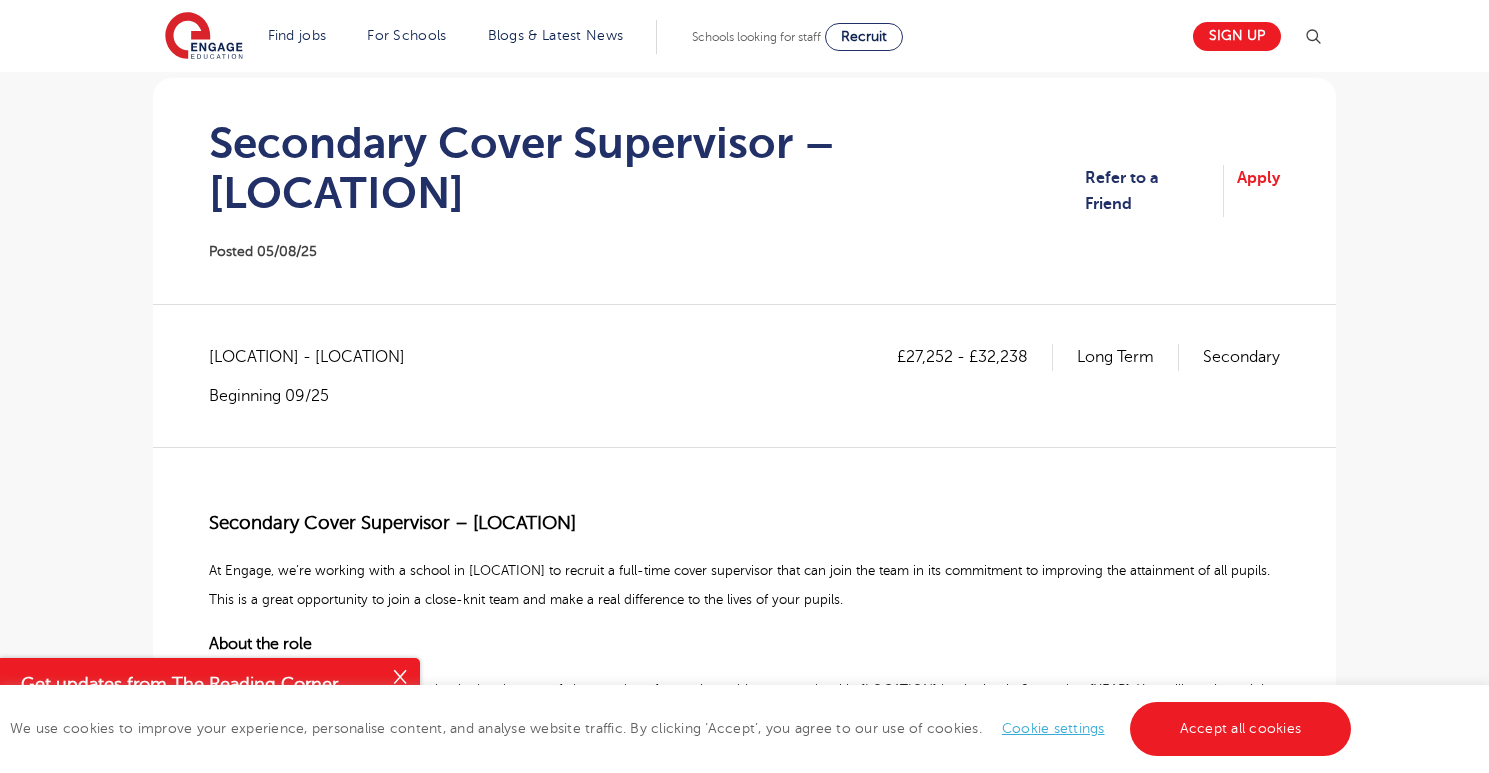 click on "£27,252 - £32,238 Long Term Secondary
Newham - Newham Beginning 09/25" at bounding box center [744, 395] 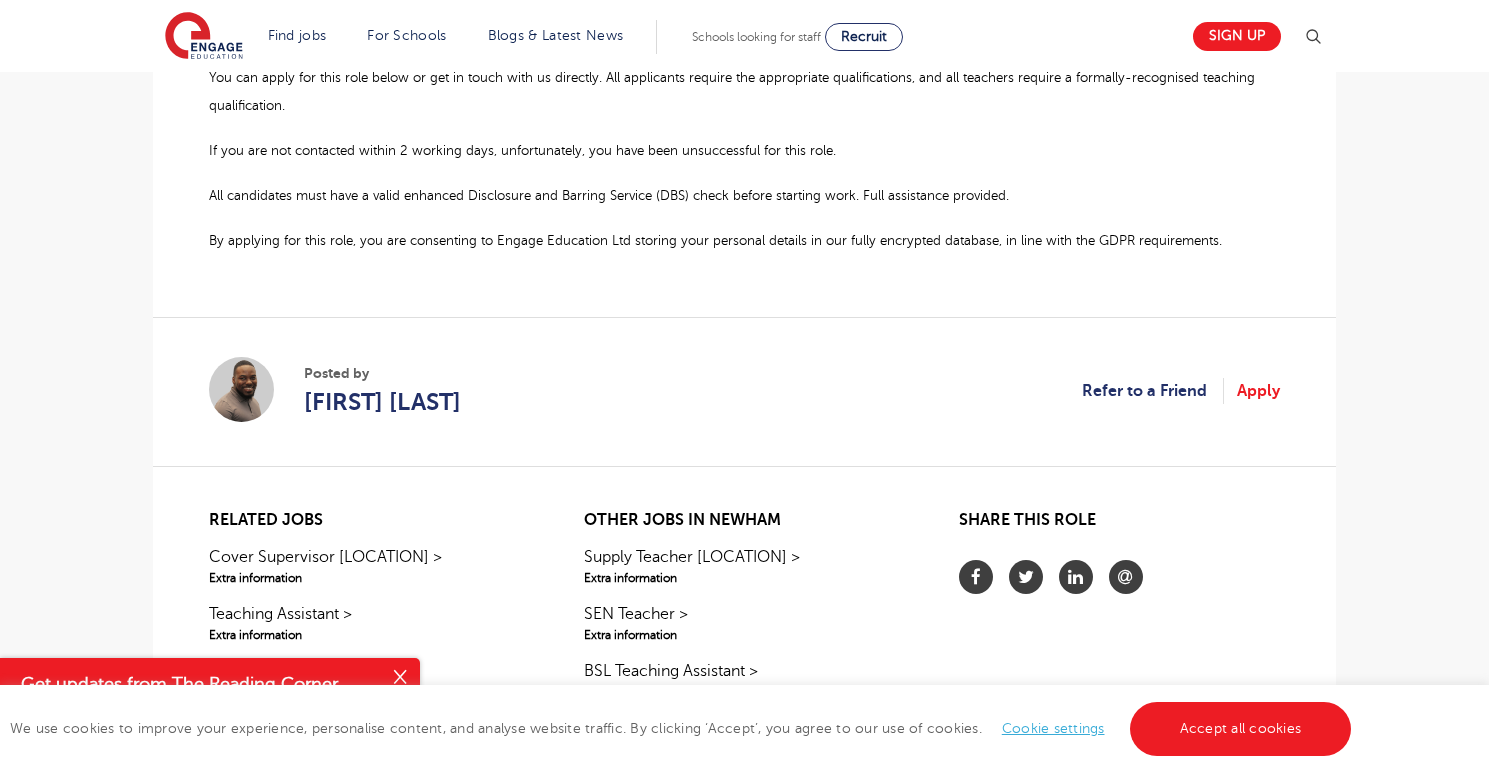 scroll, scrollTop: 1568, scrollLeft: 0, axis: vertical 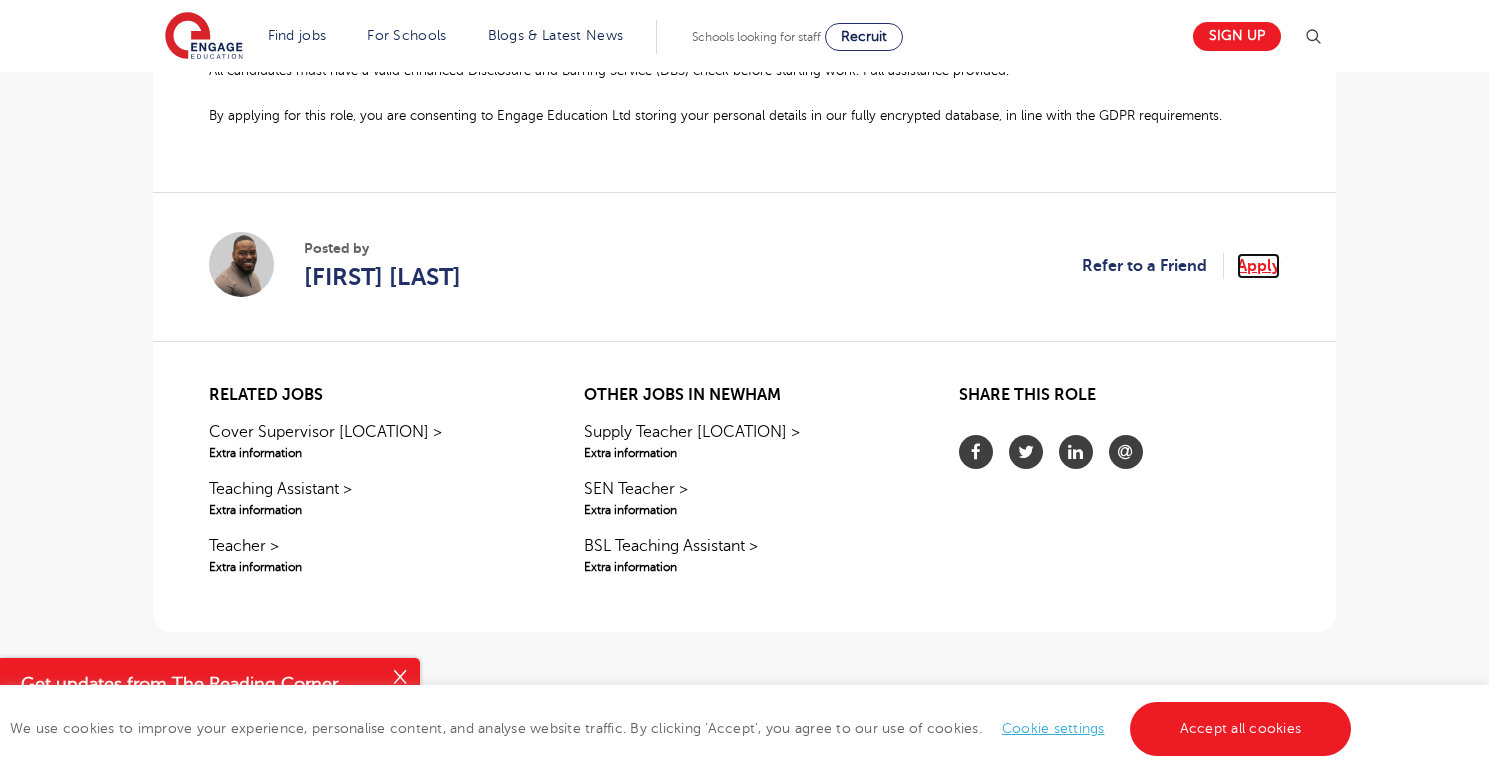 click on "Apply" at bounding box center (1258, 266) 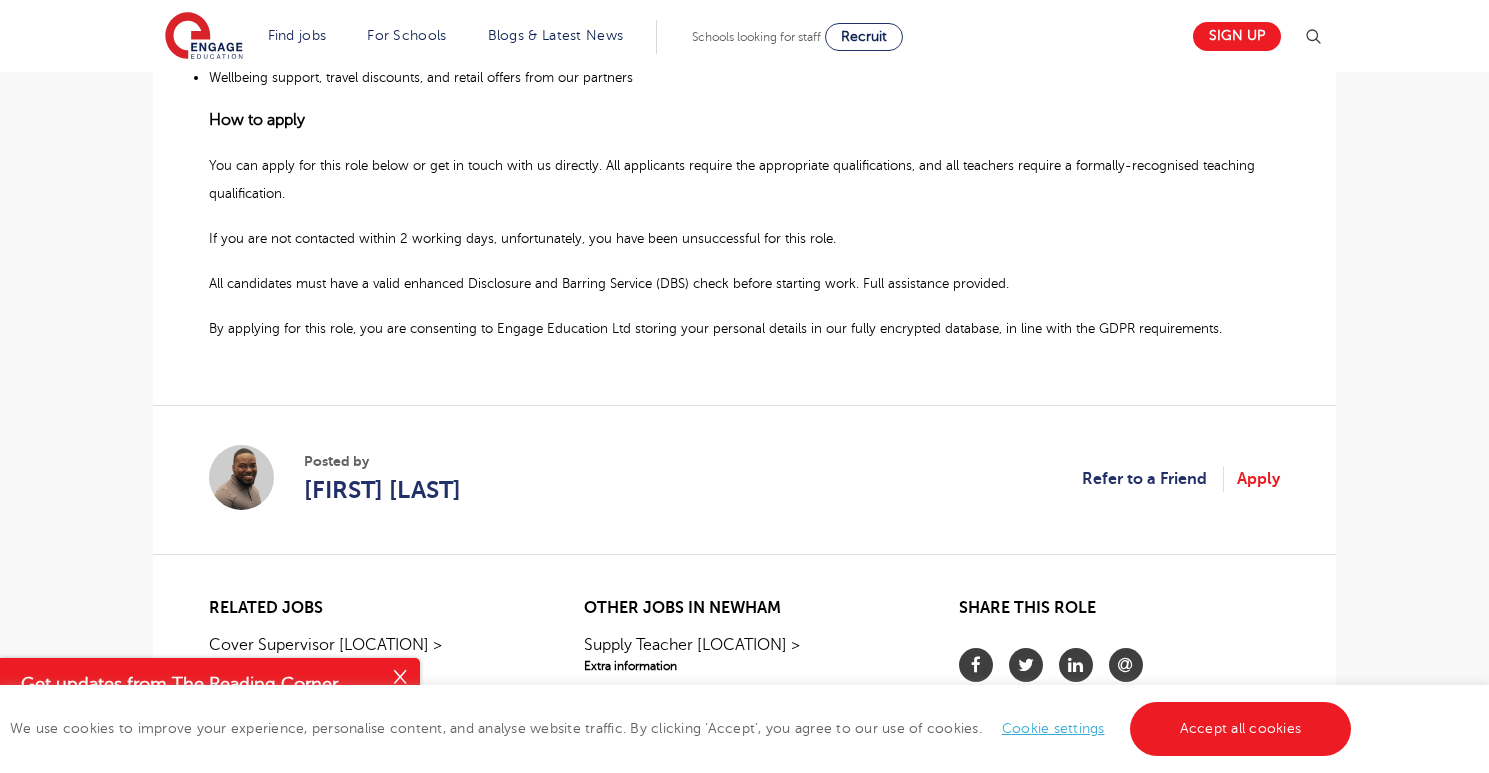 scroll, scrollTop: 1341, scrollLeft: 0, axis: vertical 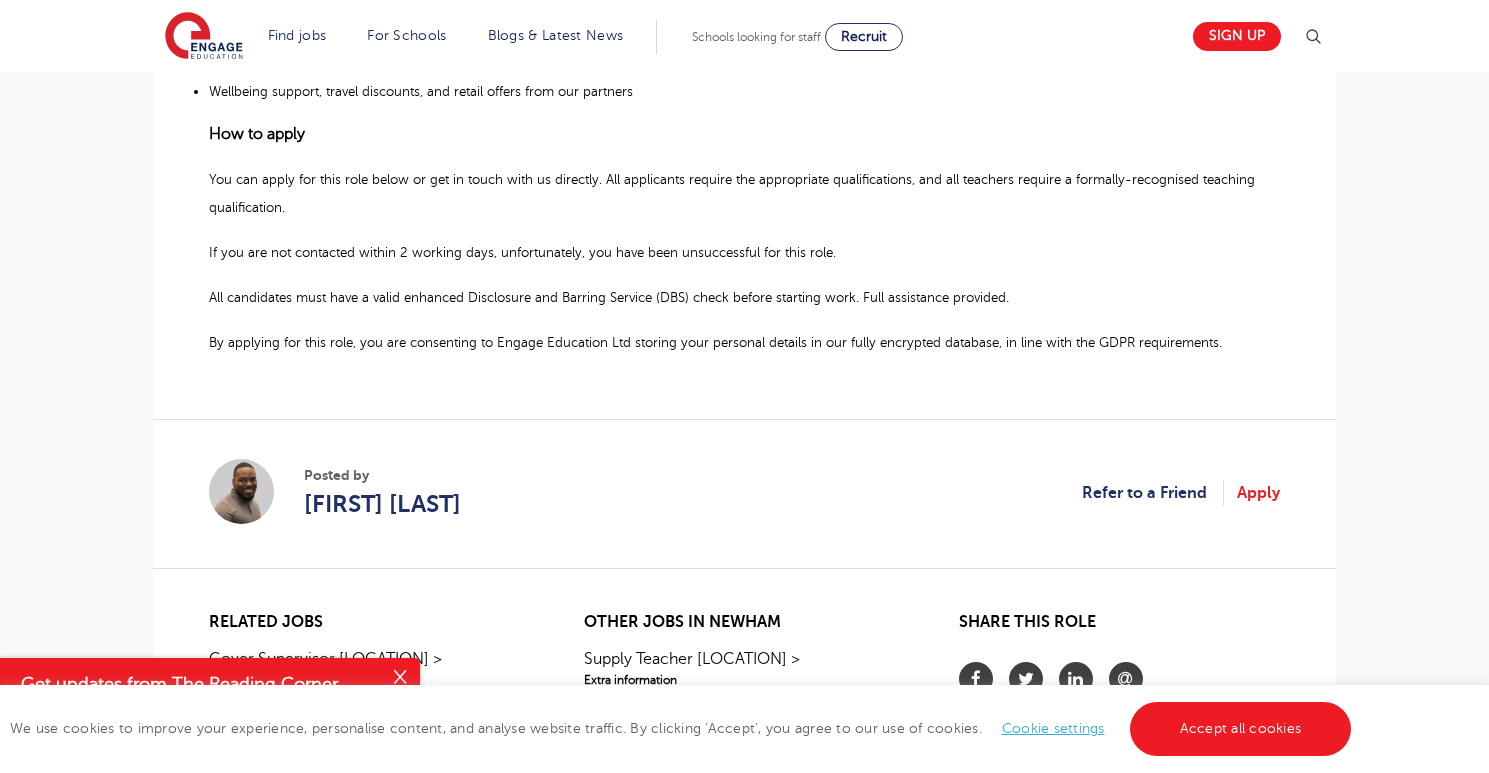 click on "By applying for this role, you are consenting to Engage Education Ltd storing your personal details in our fully encrypted database, in line with the GDPR requirements." at bounding box center [715, 342] 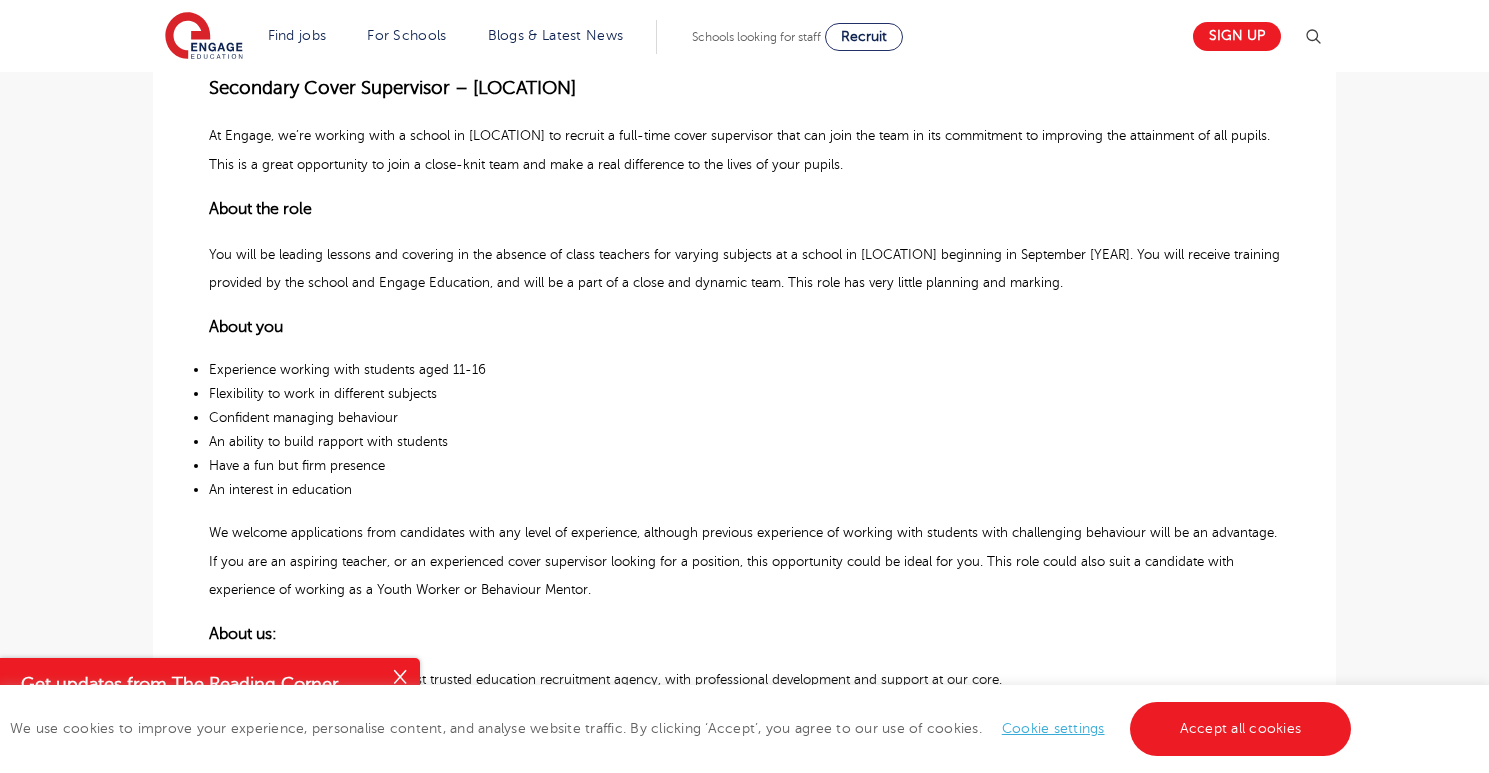 scroll, scrollTop: 1200, scrollLeft: 0, axis: vertical 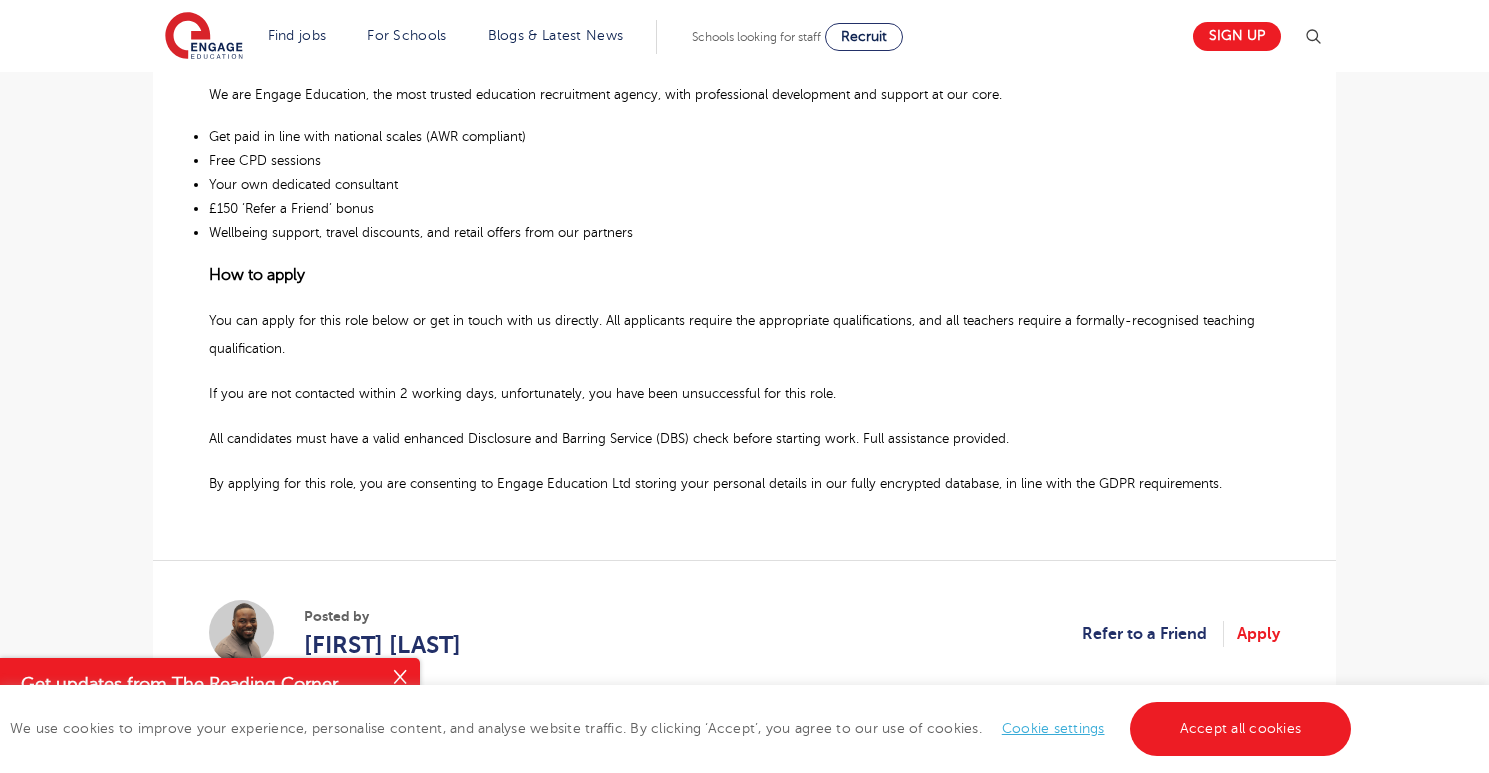 click on "Secondary Cover Supervisor – Newham At Engage, we’re working with a school in Newham to recruit a full-time cover supervisor that can join the team in its commitment to improving the attainment of all pupils. This is a great opportunity to join a close-knit team and make a real difference to the lives of your pupils. About the role You will be leading lessons and covering in the absence of class teachers for varying subjects at a school in Newham beginning in September 2025. You will receive training provided by the school and Engage Education, and will be a part of a close and dynamic team. This role has very little planning and marking. About you Experience working with students aged 11-16 Flexibility to work in different subjects Confident managing behaviour An ability to build rapport with students Have a fun but firm presence An interest in education About us: We are Engage Education, the most trusted education recruitment agency, with professional development and support at our core. How to apply" at bounding box center (744, -17) 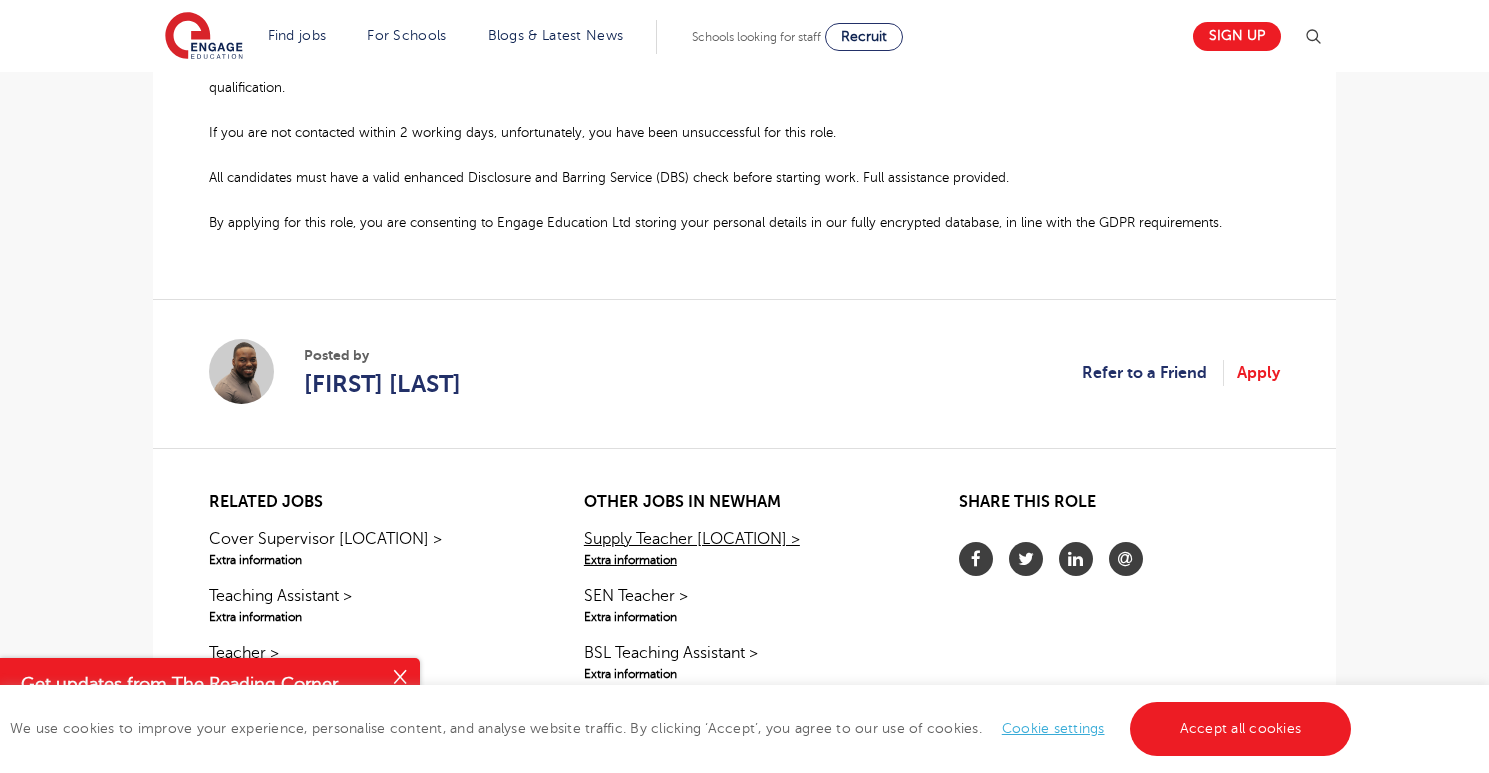 scroll, scrollTop: 1456, scrollLeft: 0, axis: vertical 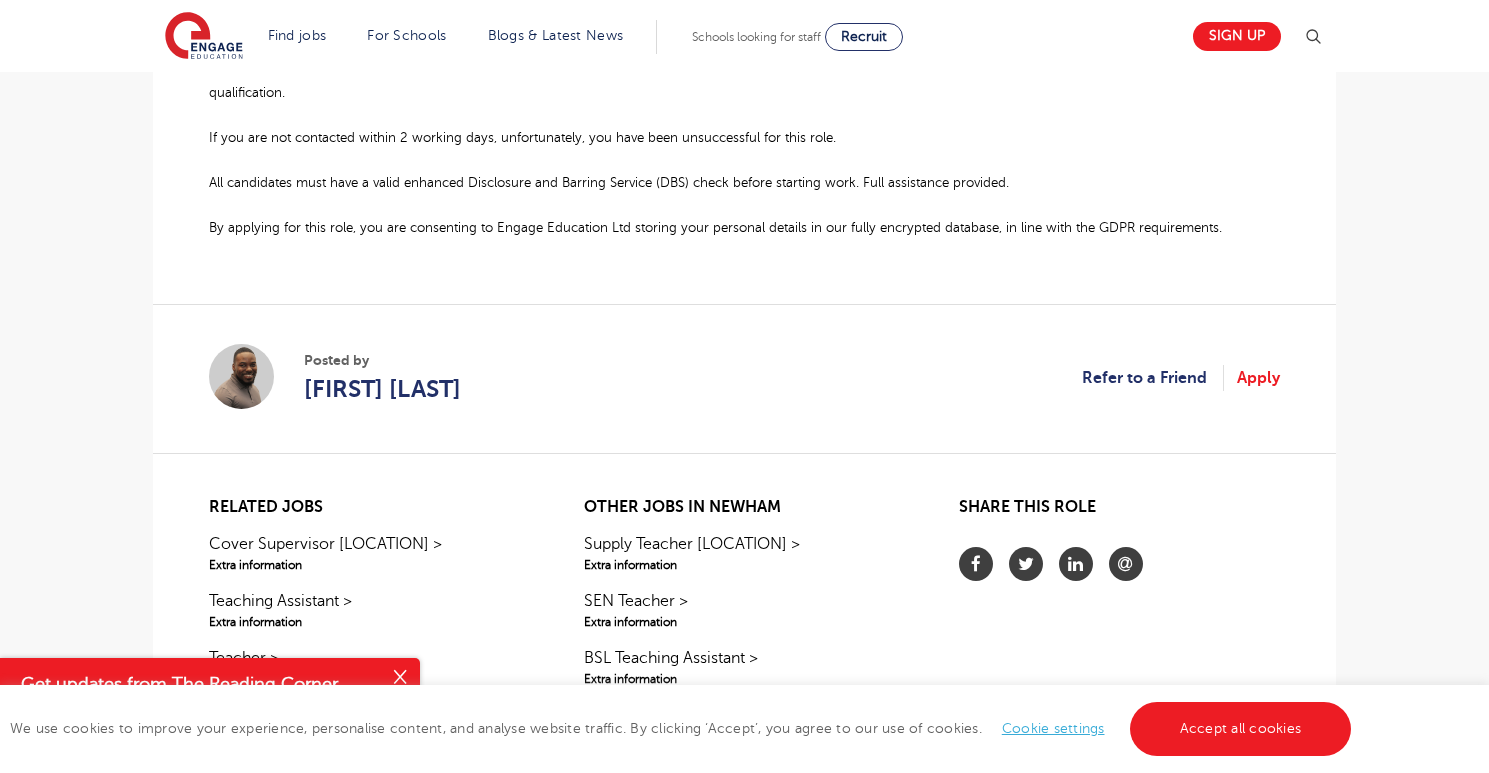 click on "Posted by
Giovanni White
Refer to a Friend
Apply" at bounding box center [744, 378] 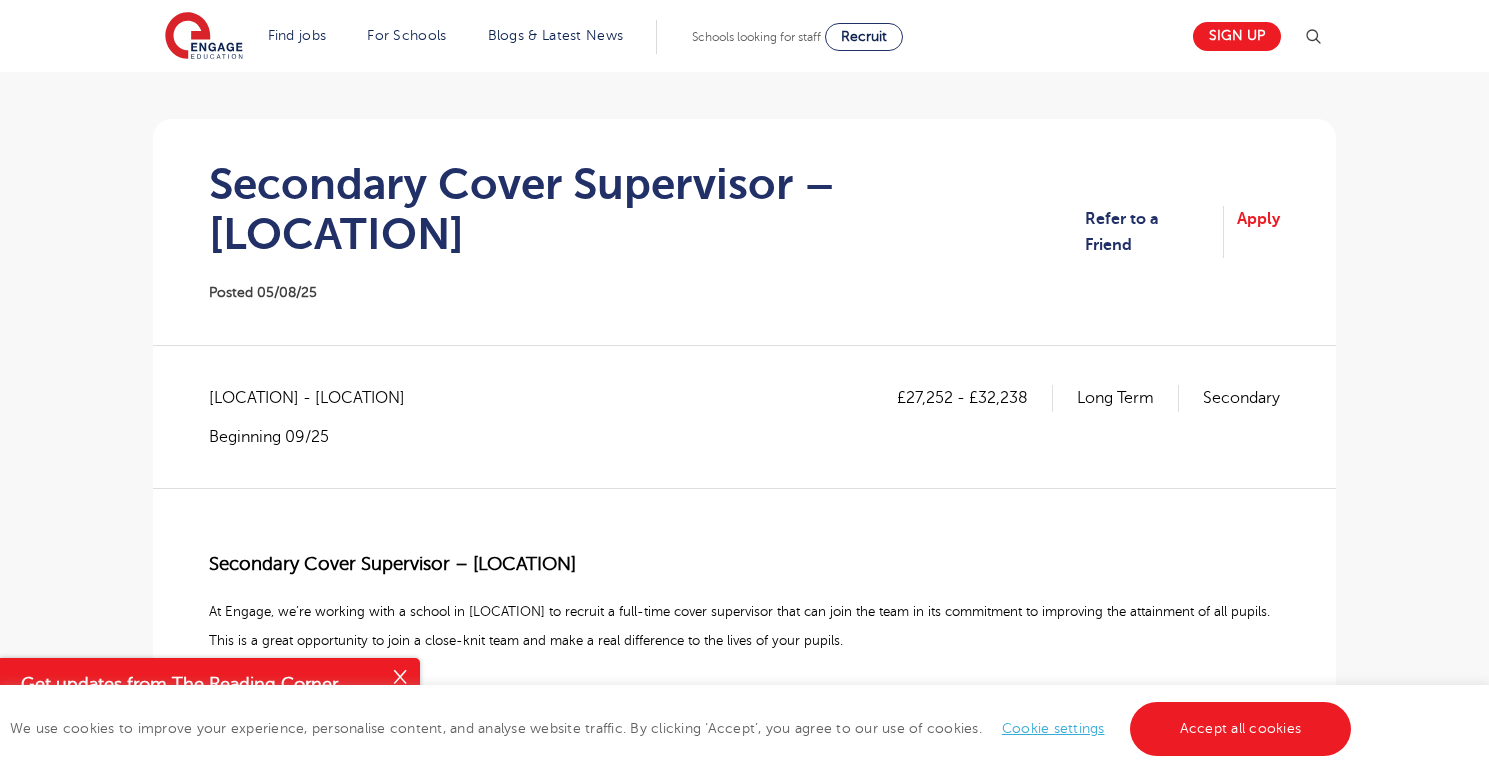 scroll, scrollTop: 137, scrollLeft: 0, axis: vertical 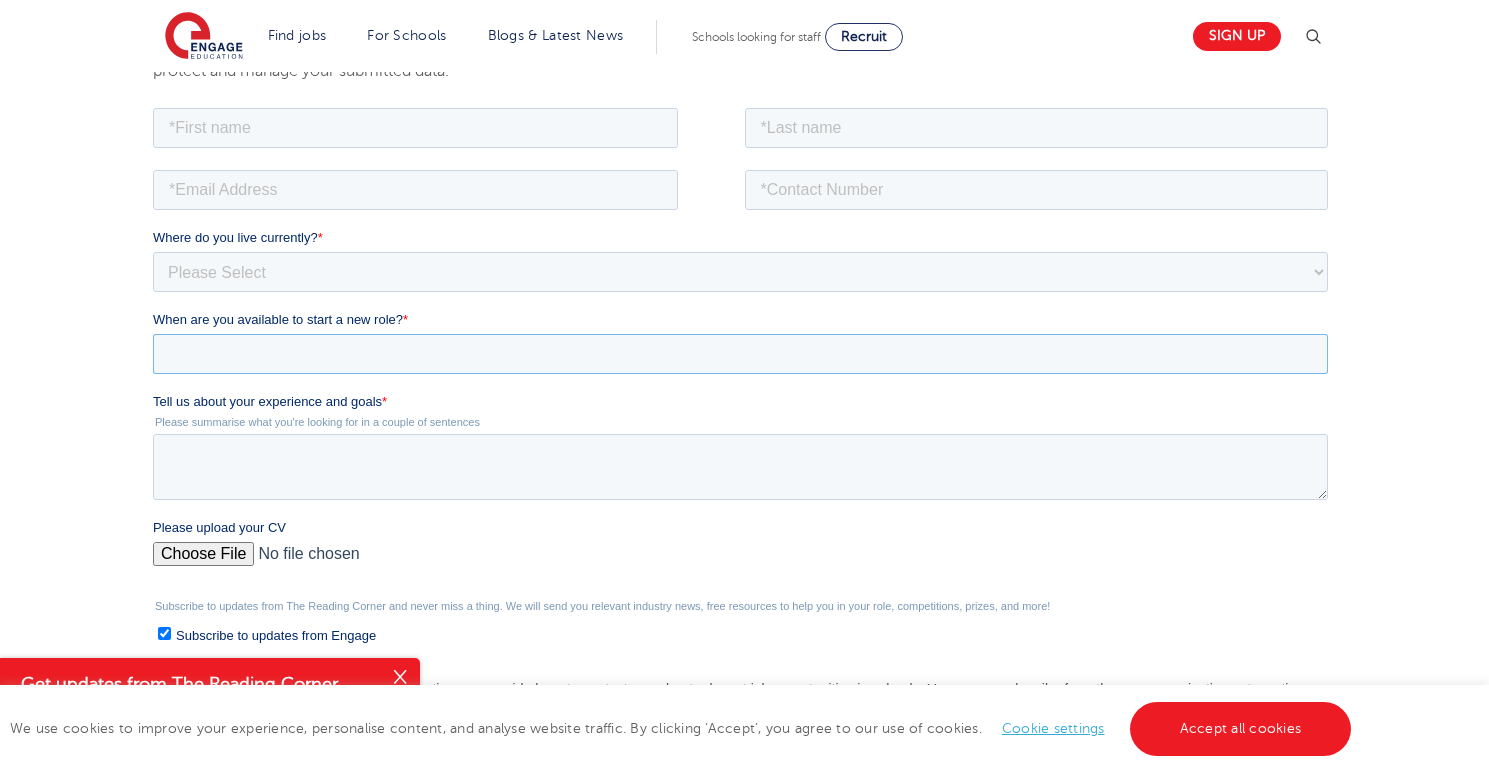 click on "When are you available to start a new role? *" at bounding box center [740, 353] 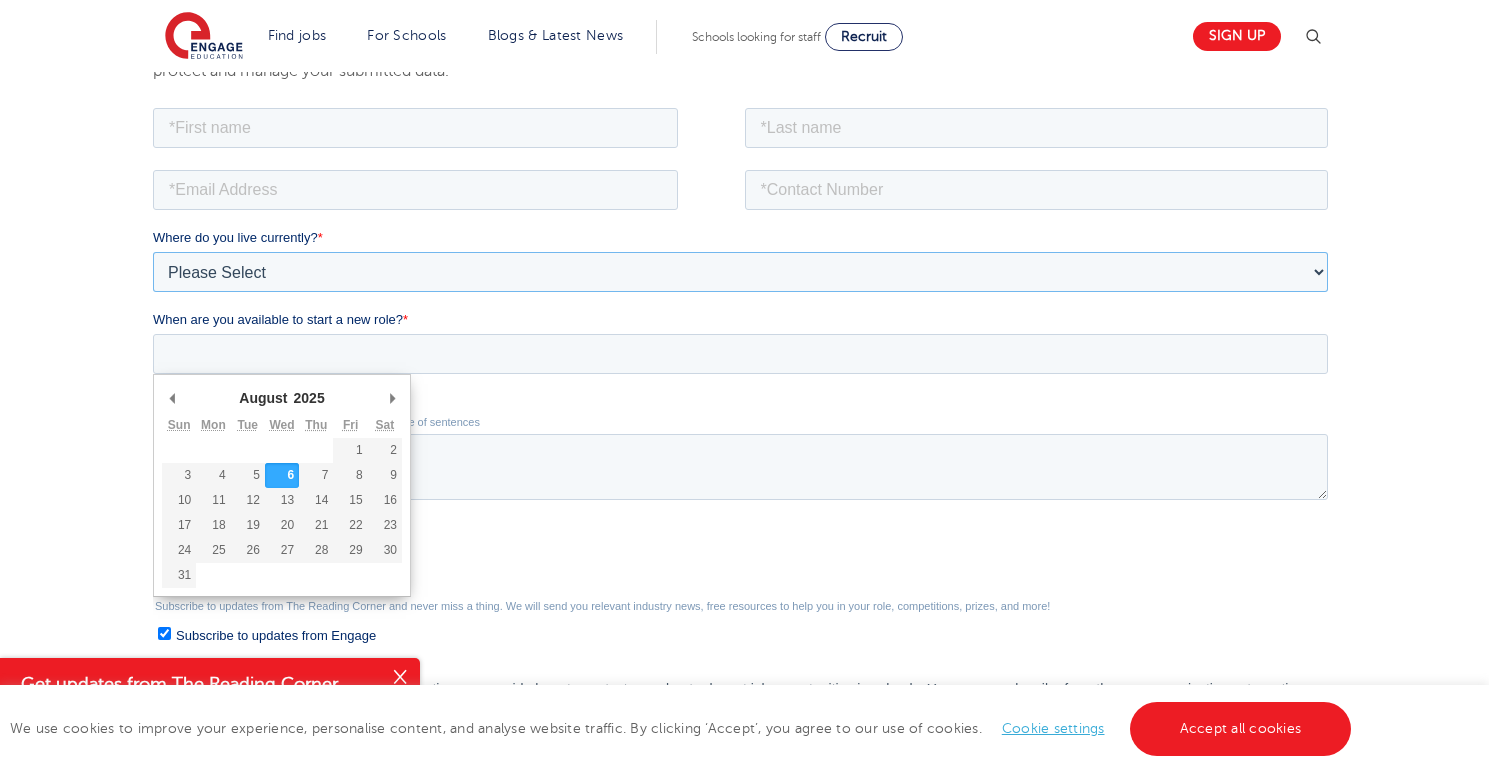 click on "Please Select UK Canada Ireland Australia New Zealand Europe USA South Africa Jamaica Africa Asia Middle East South America Caribbean" at bounding box center [740, 271] 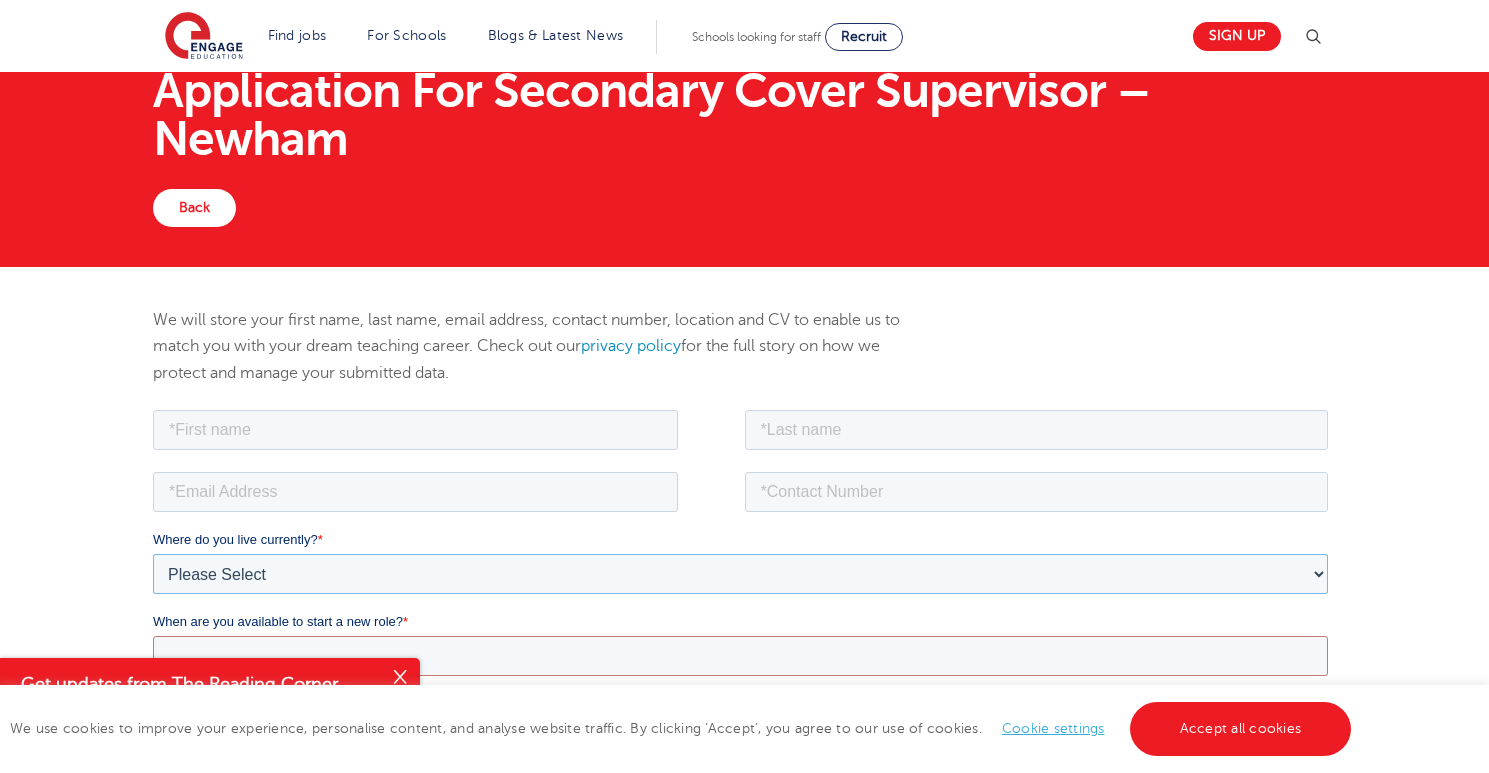 scroll, scrollTop: 89, scrollLeft: 0, axis: vertical 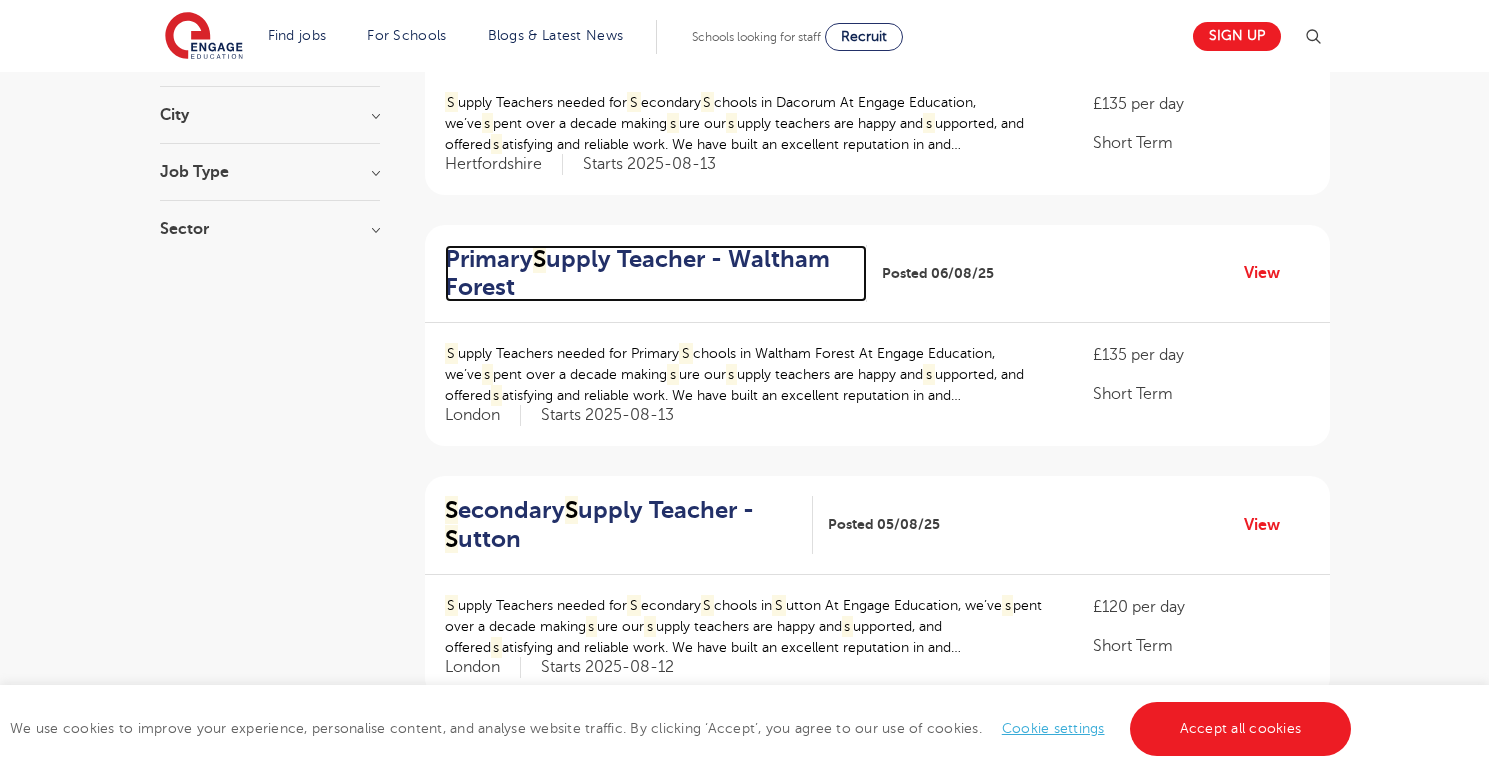click on "Primary  S upply Teacher - Waltham Forest" at bounding box center [648, 274] 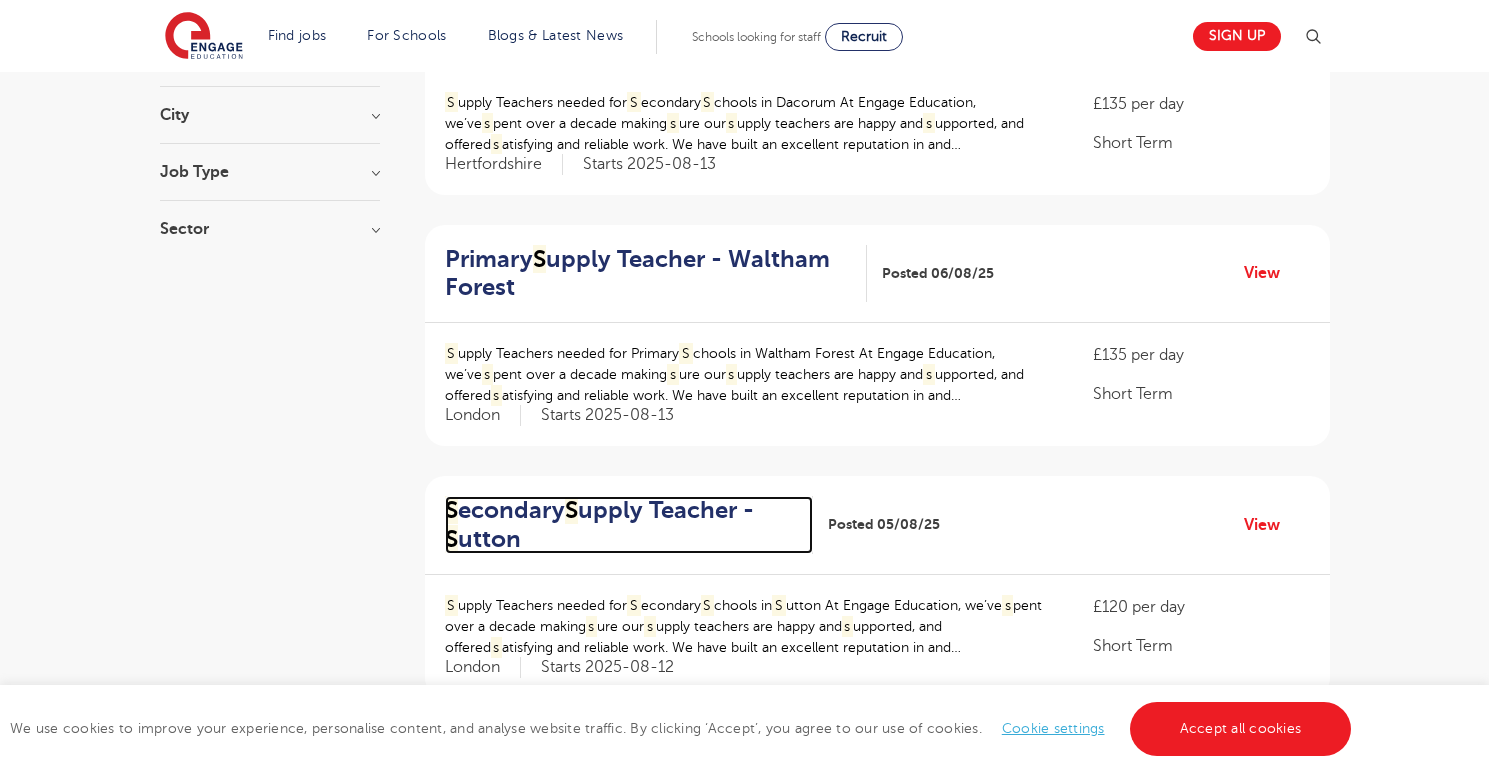 click on "S econdary  S upply Teacher -  S utton" at bounding box center [621, 525] 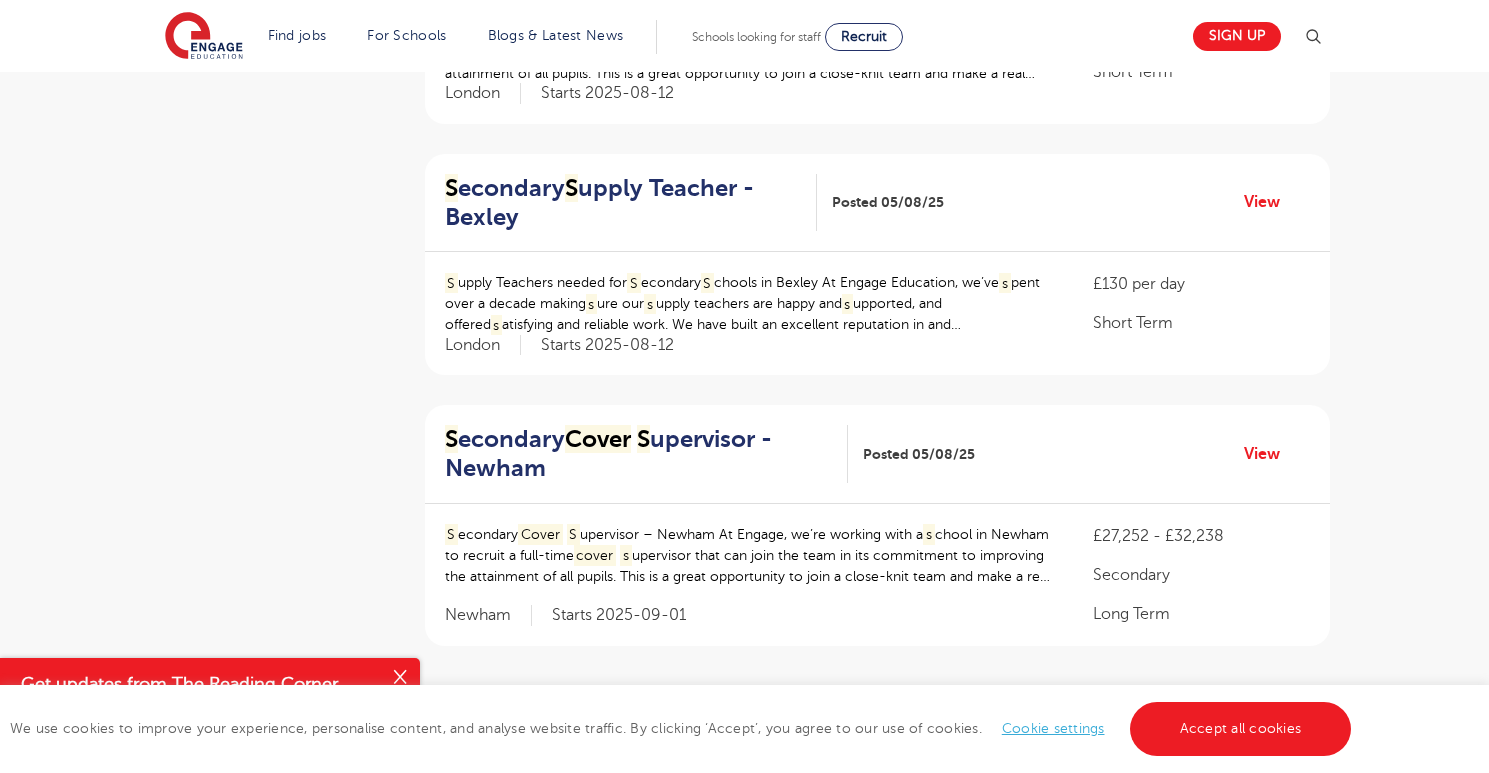 scroll, scrollTop: 2135, scrollLeft: 0, axis: vertical 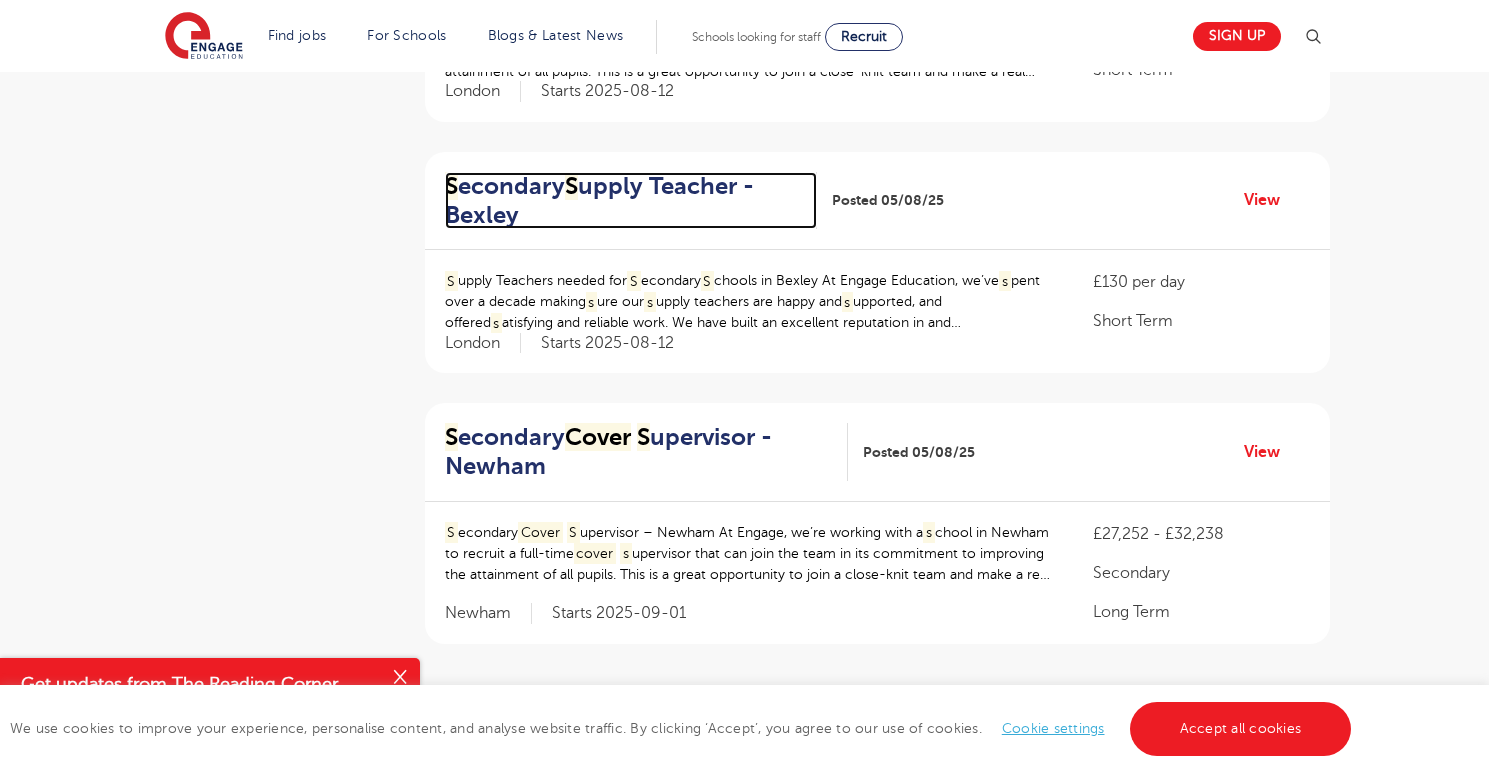 click on "S econdary  S upply Teacher - Bexley" at bounding box center (623, 201) 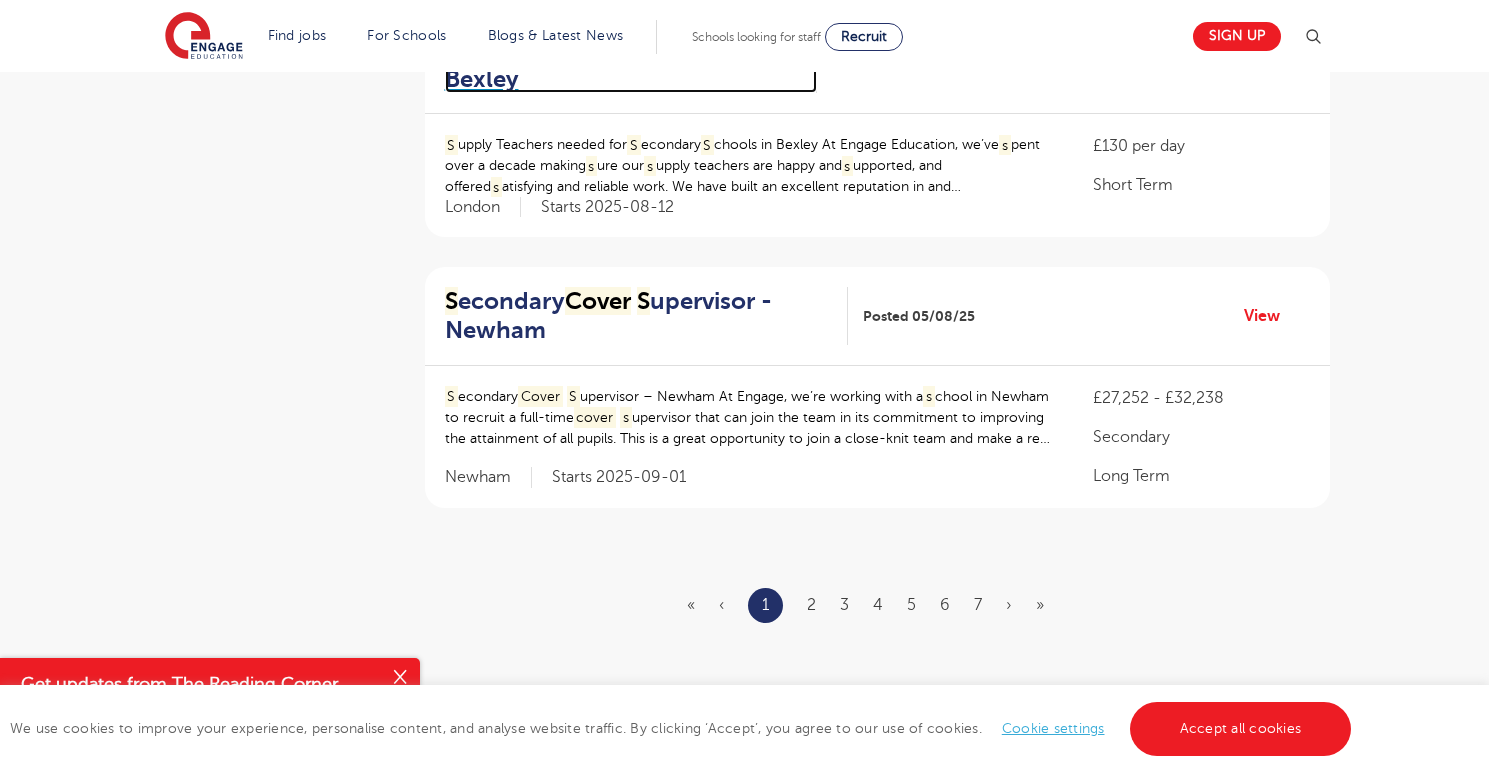 scroll, scrollTop: 2275, scrollLeft: 0, axis: vertical 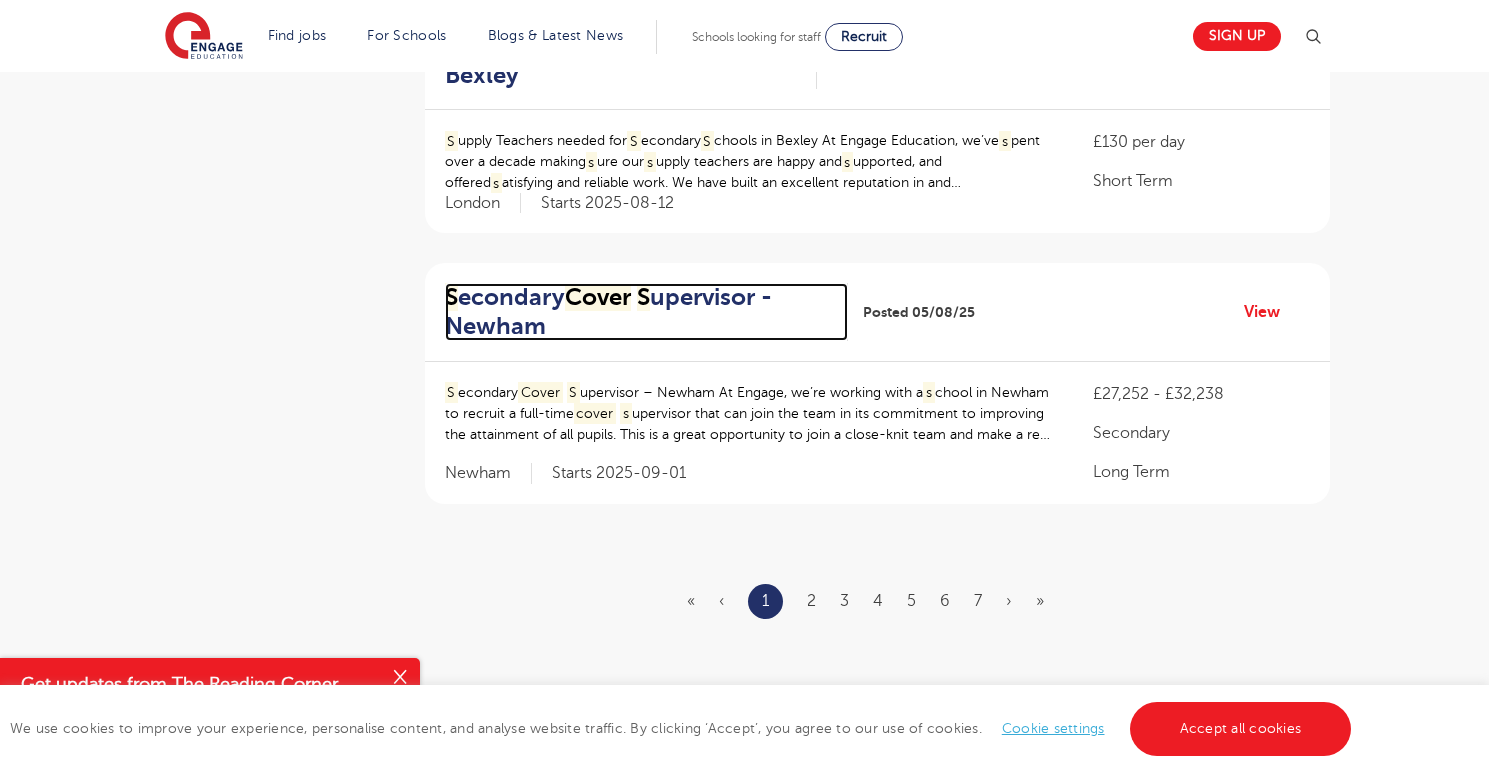 click on "S econdary  Cover   S upervisor - Newham" at bounding box center [639, 312] 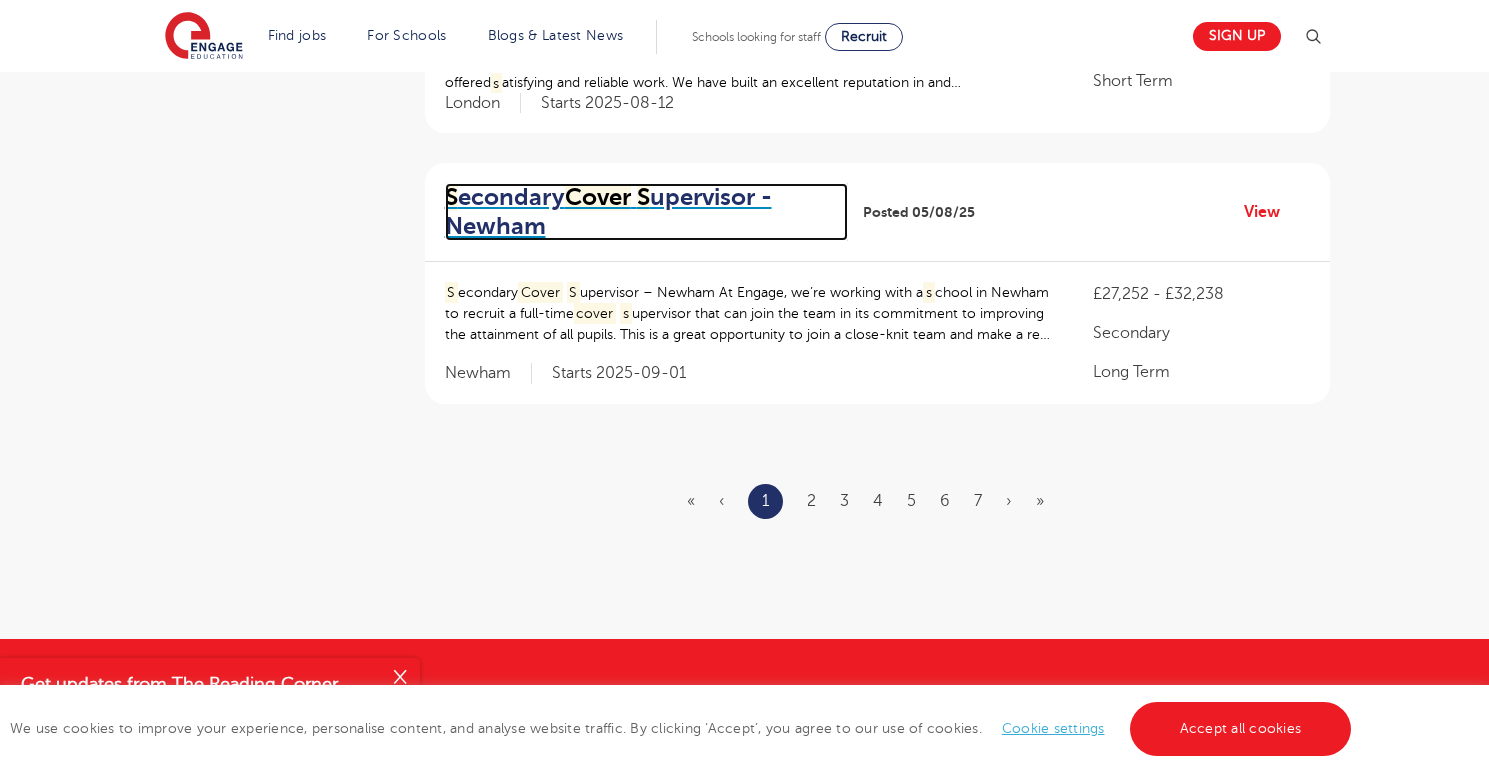 scroll, scrollTop: 2399, scrollLeft: 0, axis: vertical 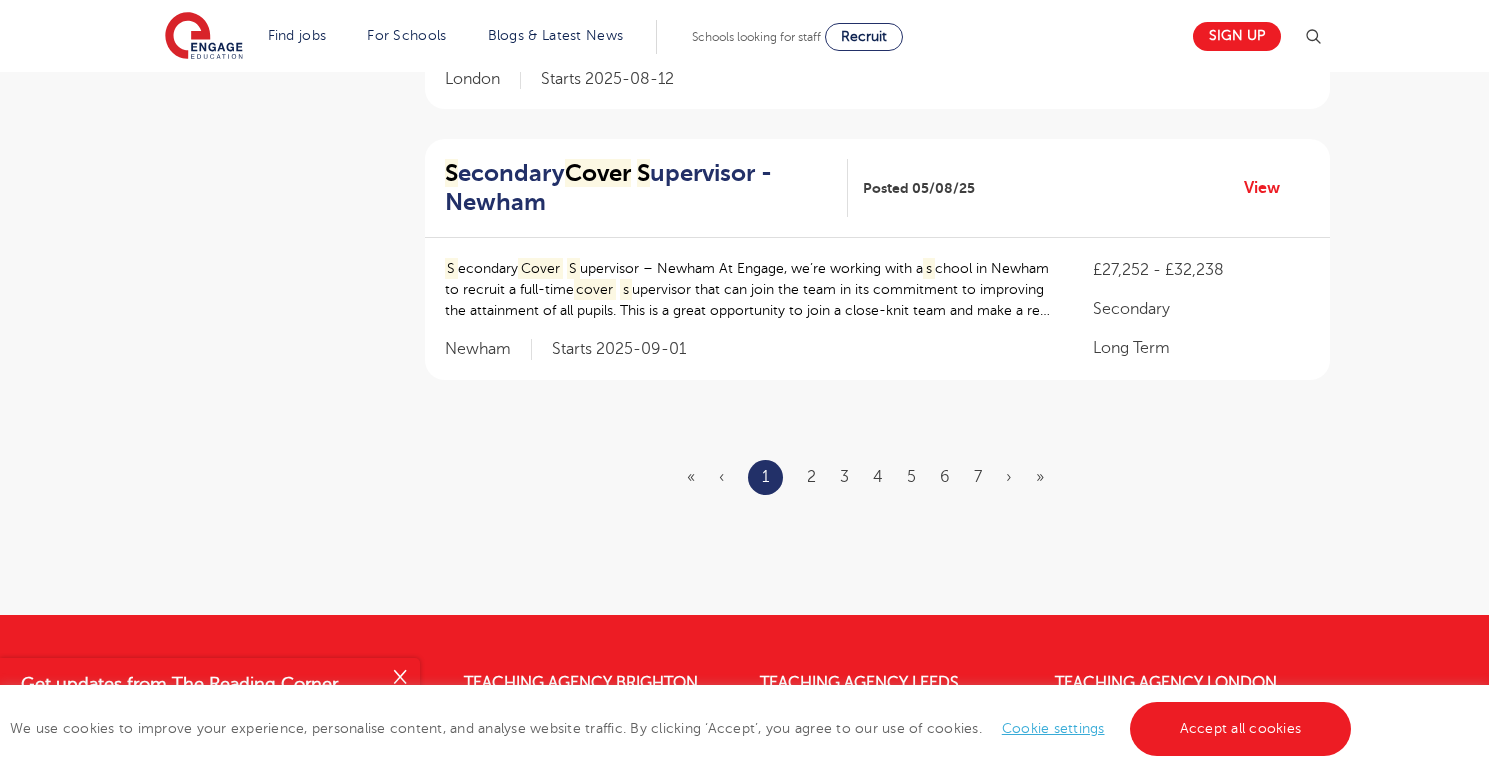 click on "« ‹ 1 2 3 4 5 6 7 › »" at bounding box center (877, 477) 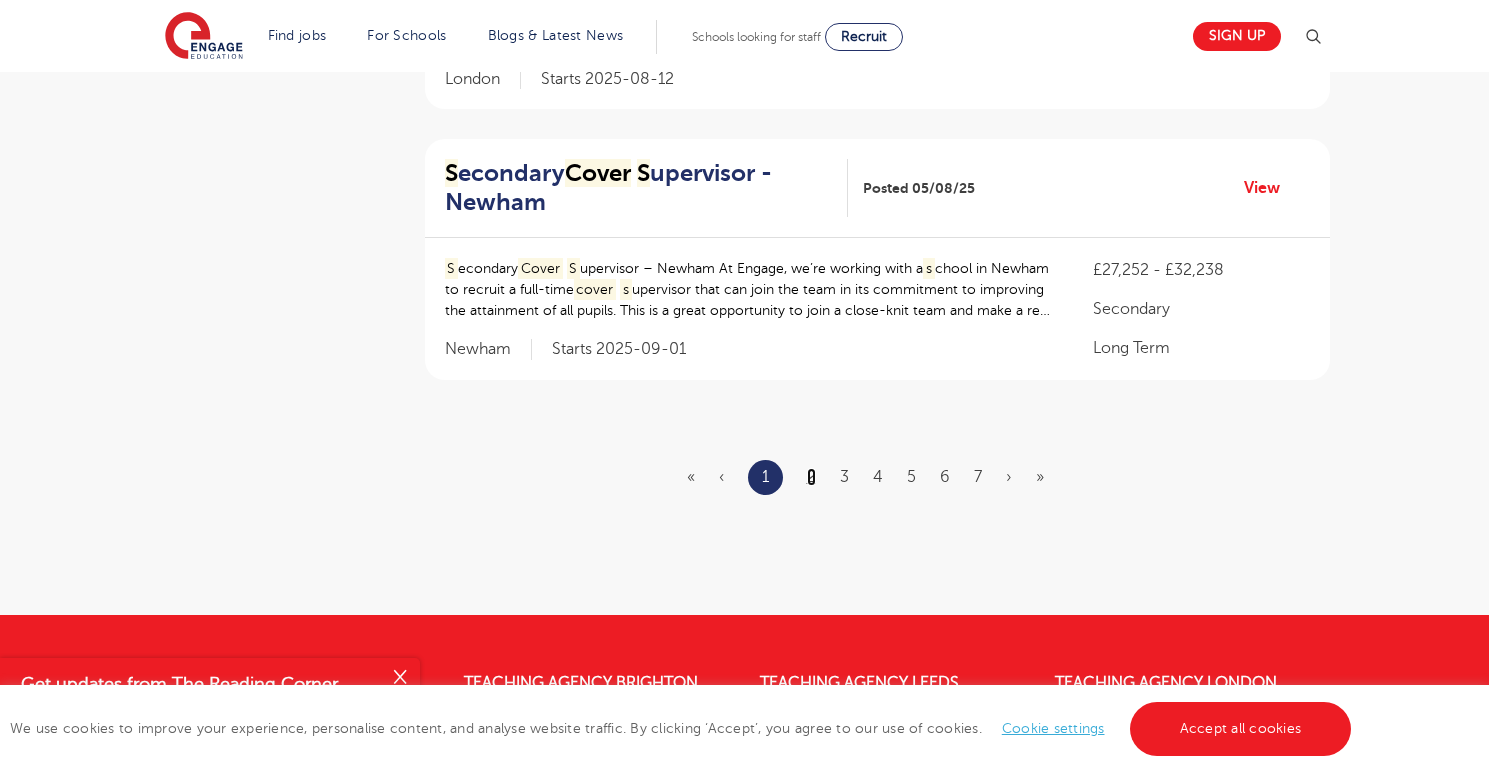 click on "2" at bounding box center [811, 477] 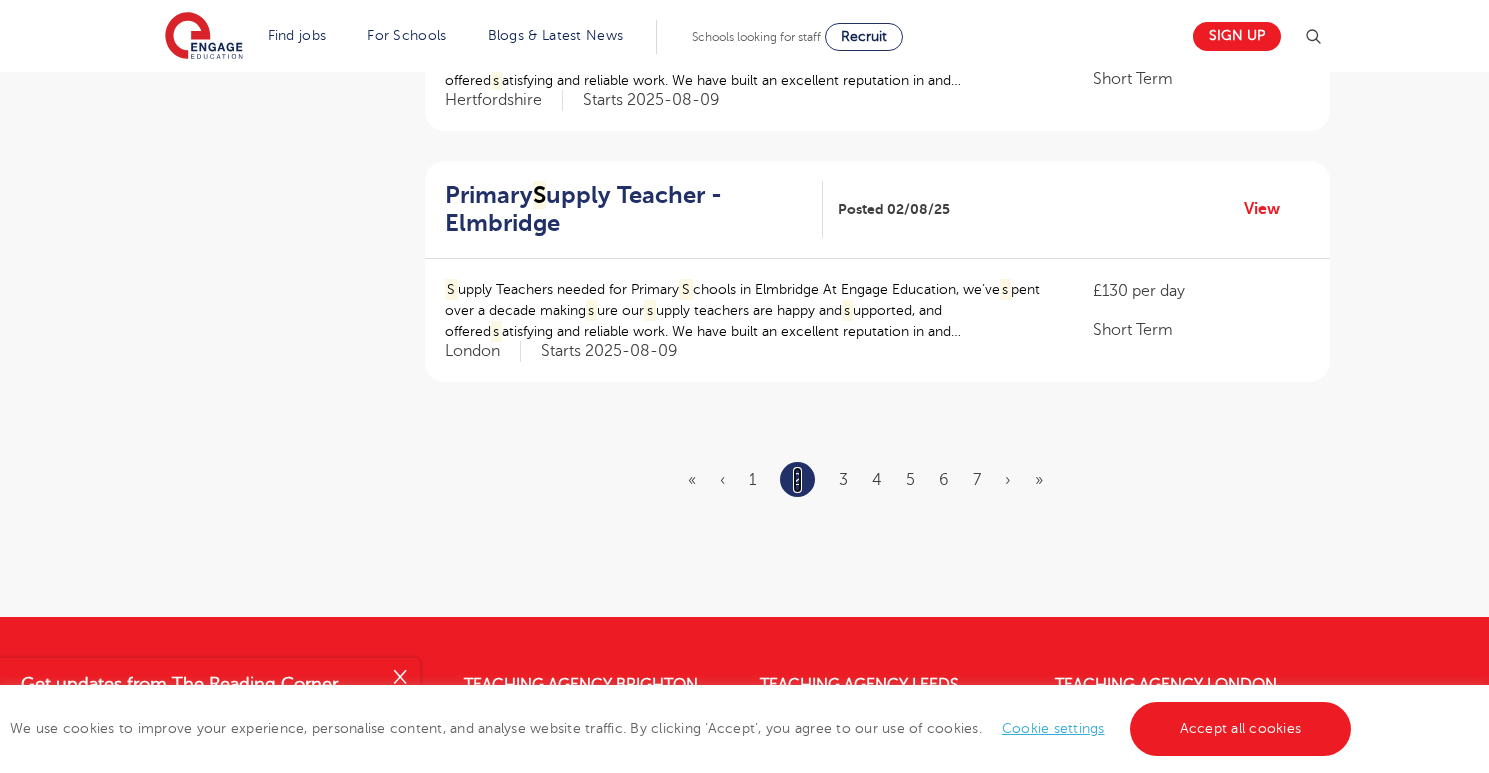 scroll, scrollTop: 2430, scrollLeft: 0, axis: vertical 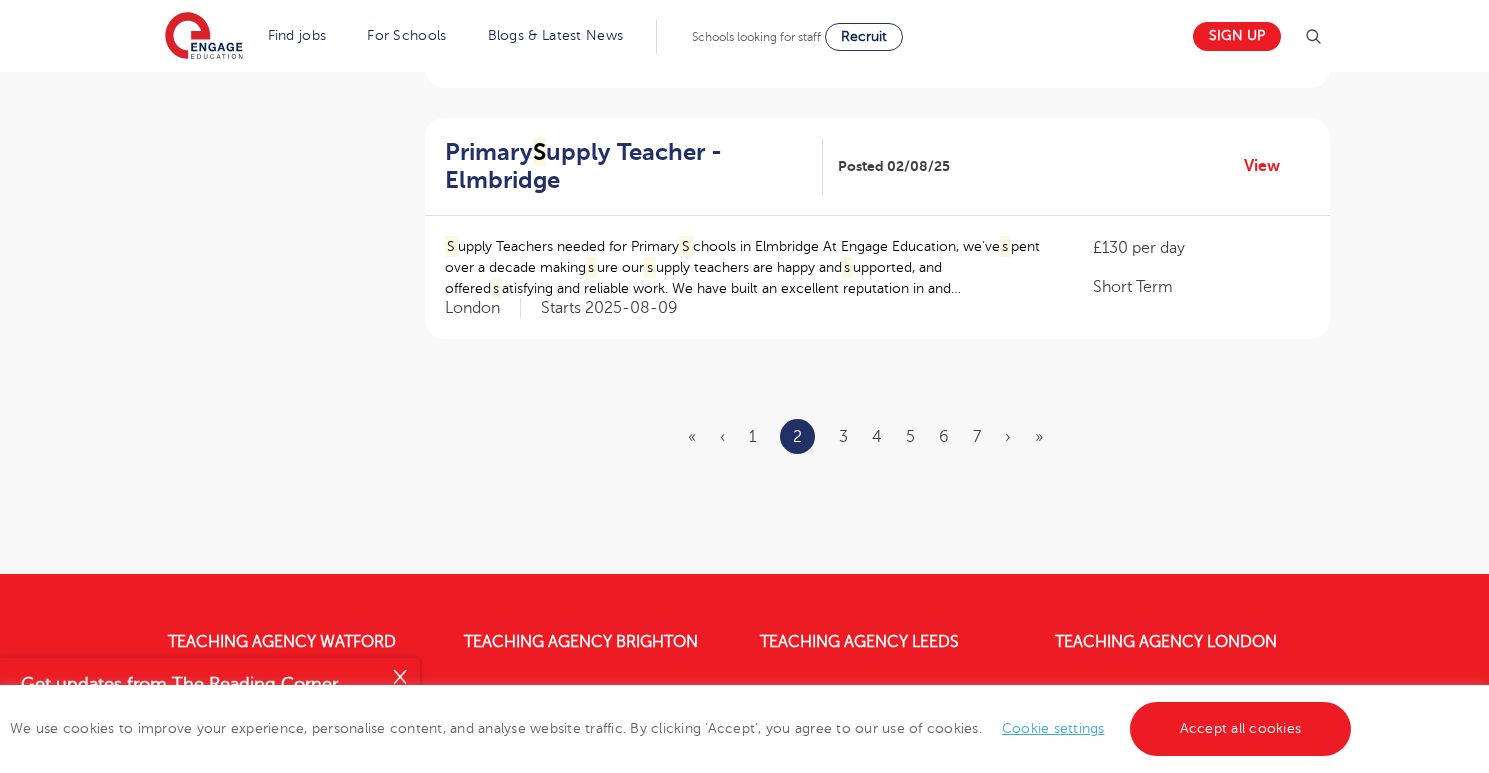 click on "NEWEST OLDEST
Save job alert
109 RESULTS
Cover   S upervisor Dagenham
Posted 04/08/25
View
Cover   S upervisor – East London
£90 – £100 per day
8:30am – 4pm
Full time or part time work available
At Engage, we’re working with  s chools in Barking and Dagenham to recruit daily  Cover   S upervisors that can  s upport on a  s upply basis to  cover  planned and unplanned  s ickness. You can  s et your own availability each week  s o we welcome applications from those available part time or full time.
As a  Cover   S upervisor, you’ll be  s upervising pupils carry out pre-planned work when teaching  s s Cover   S s et.
S s s s s s s" at bounding box center (877, -829) 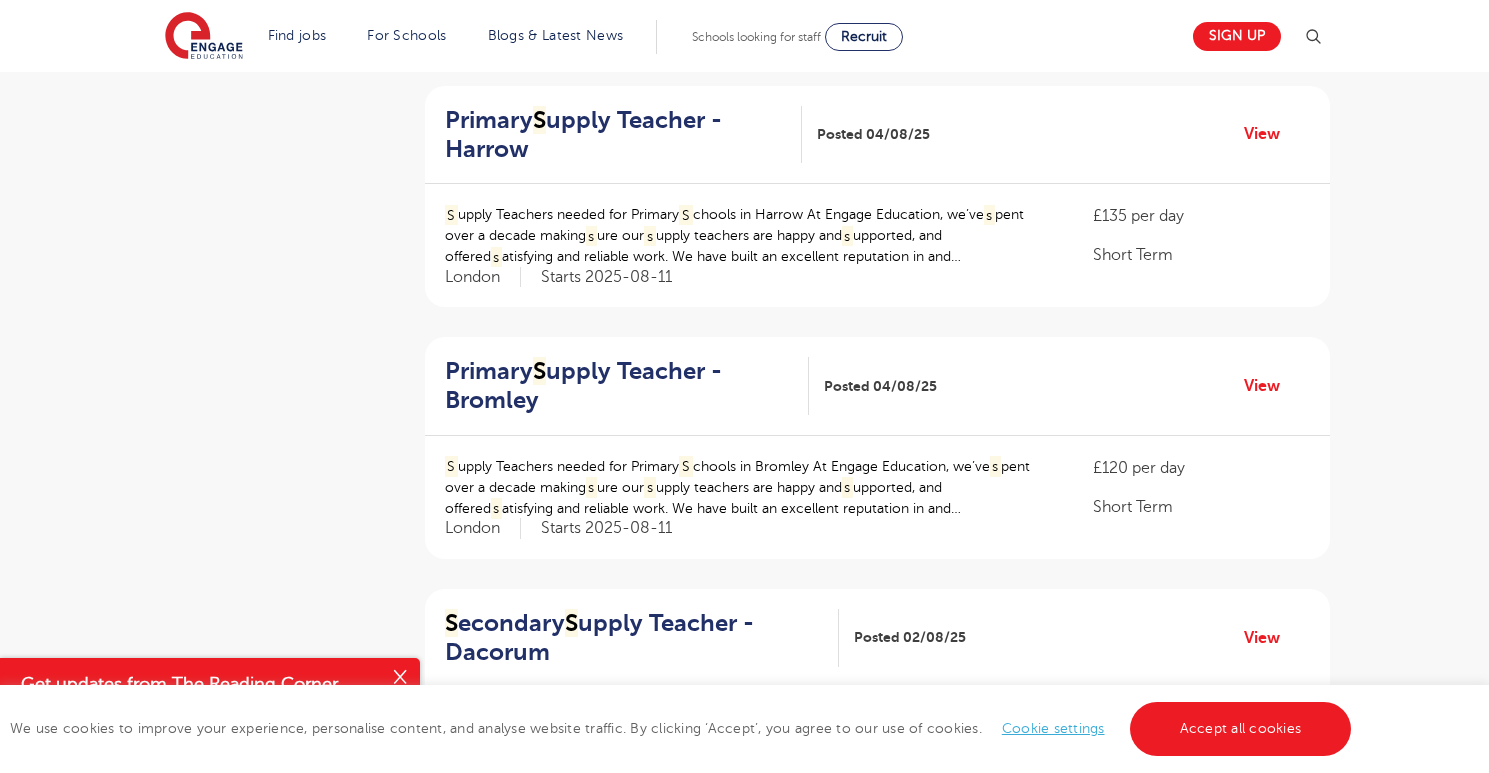 scroll, scrollTop: 1701, scrollLeft: 0, axis: vertical 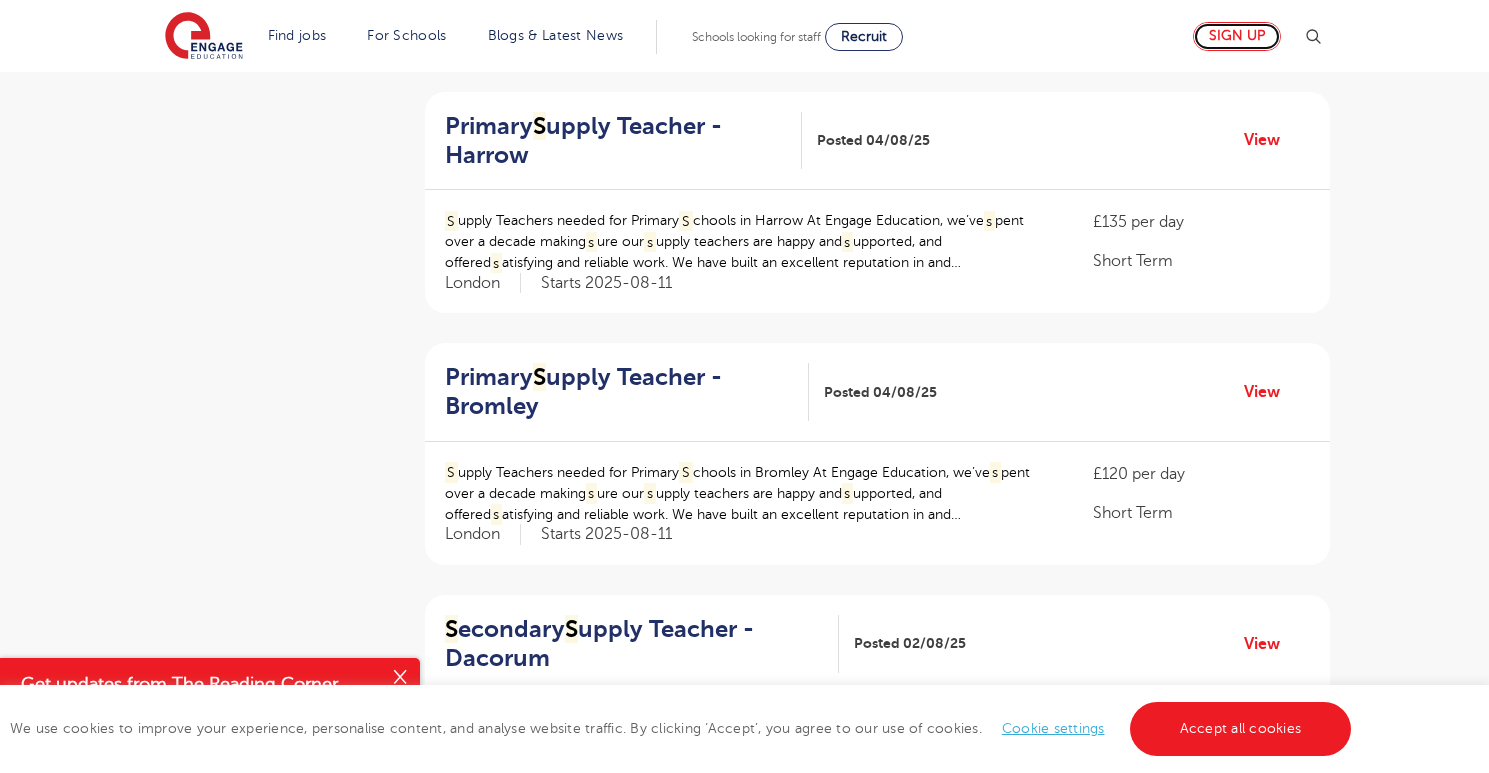 click on "Sign up" at bounding box center (1237, 36) 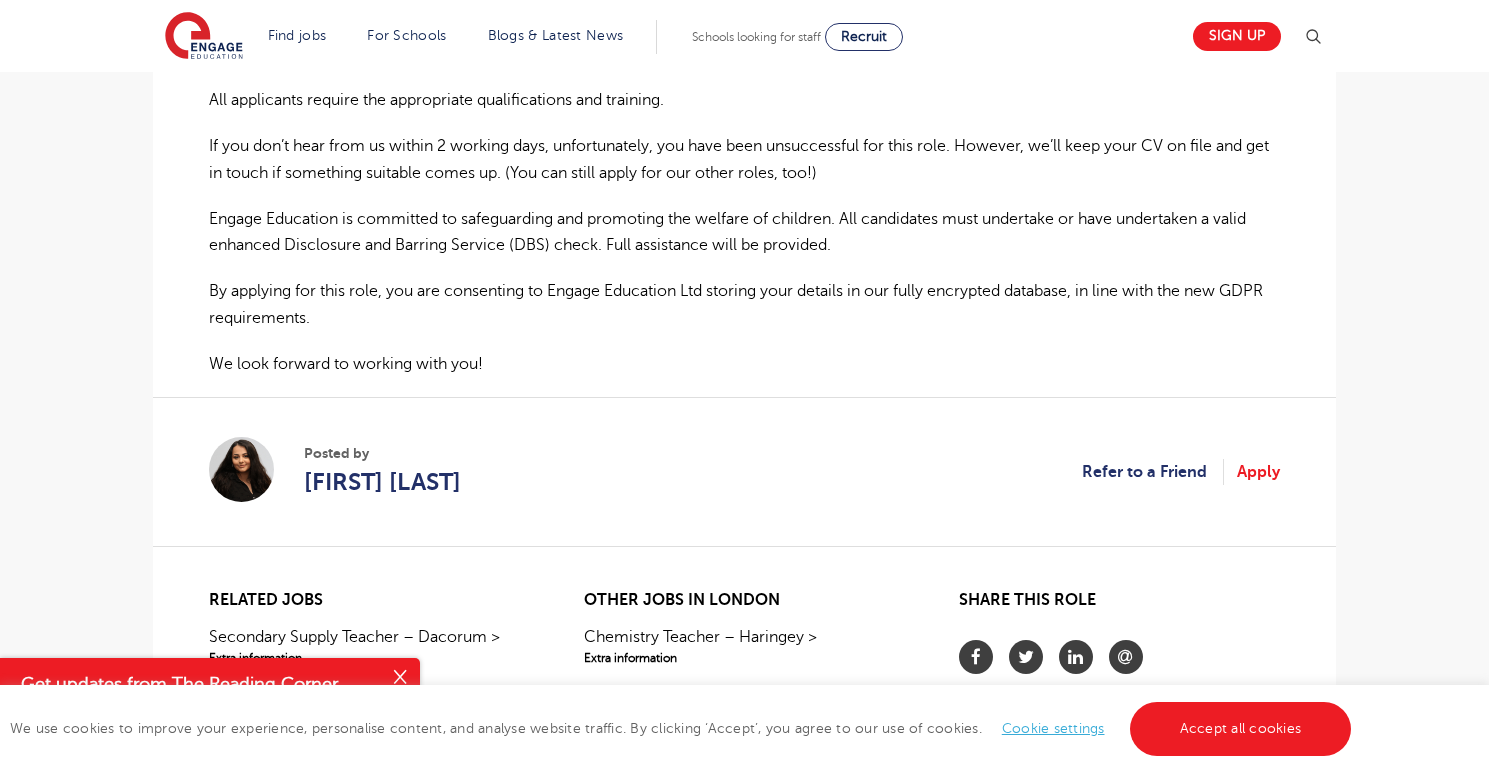 scroll, scrollTop: 1360, scrollLeft: 0, axis: vertical 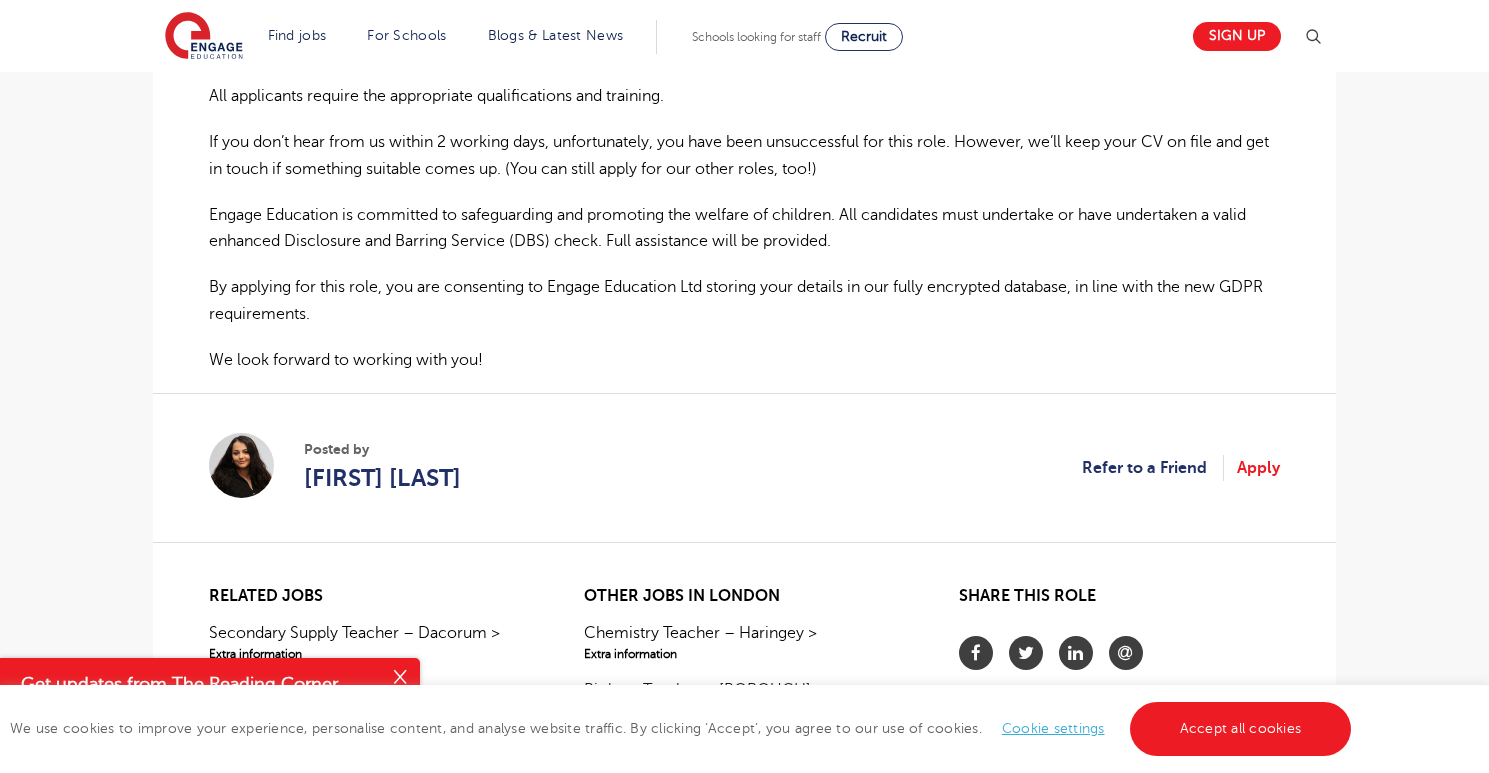 click on "By applying for this role, you are consenting to Engage Education Ltd storing your details in our fully encrypted database, in line with the new GDPR requirements." at bounding box center (744, 300) 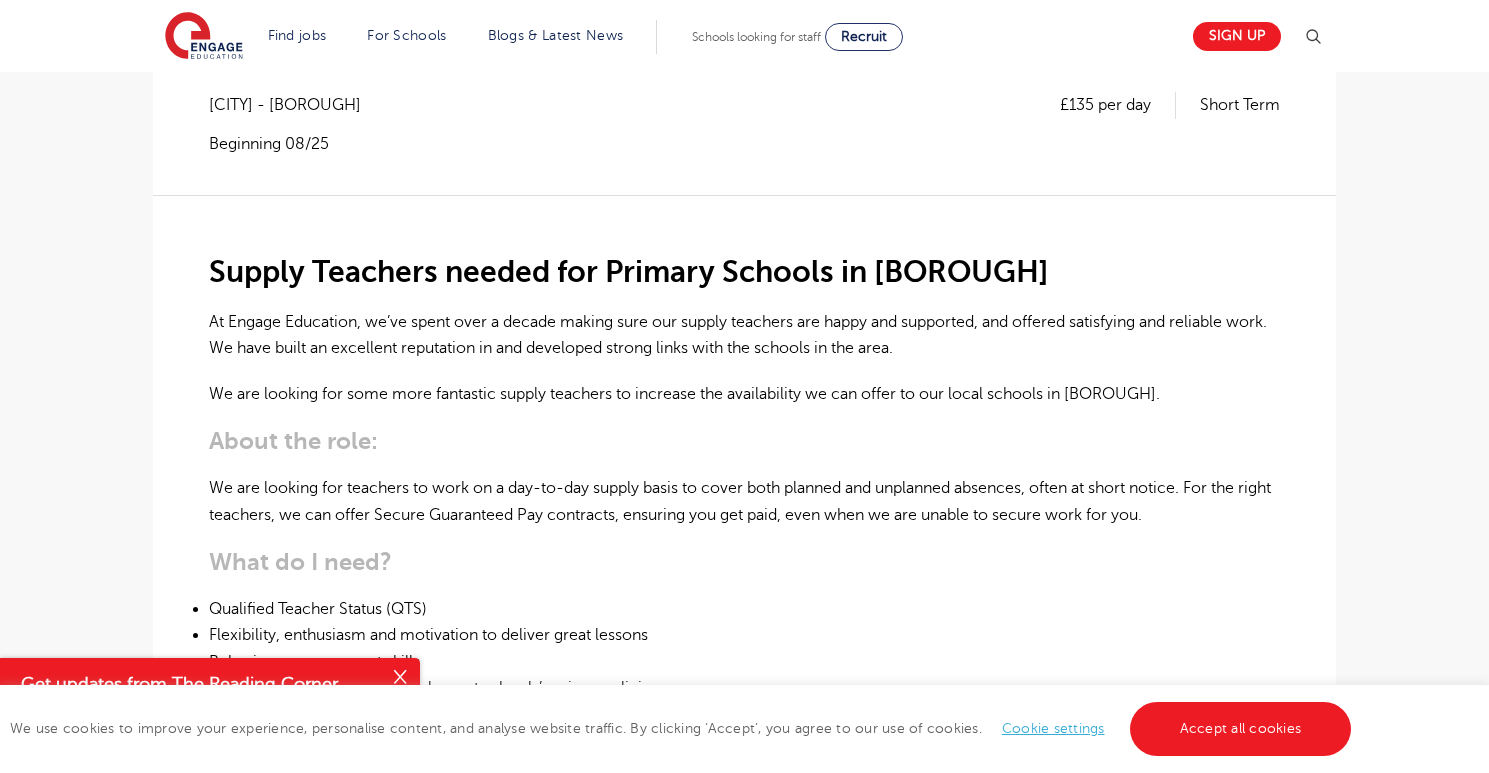 scroll, scrollTop: 422, scrollLeft: 0, axis: vertical 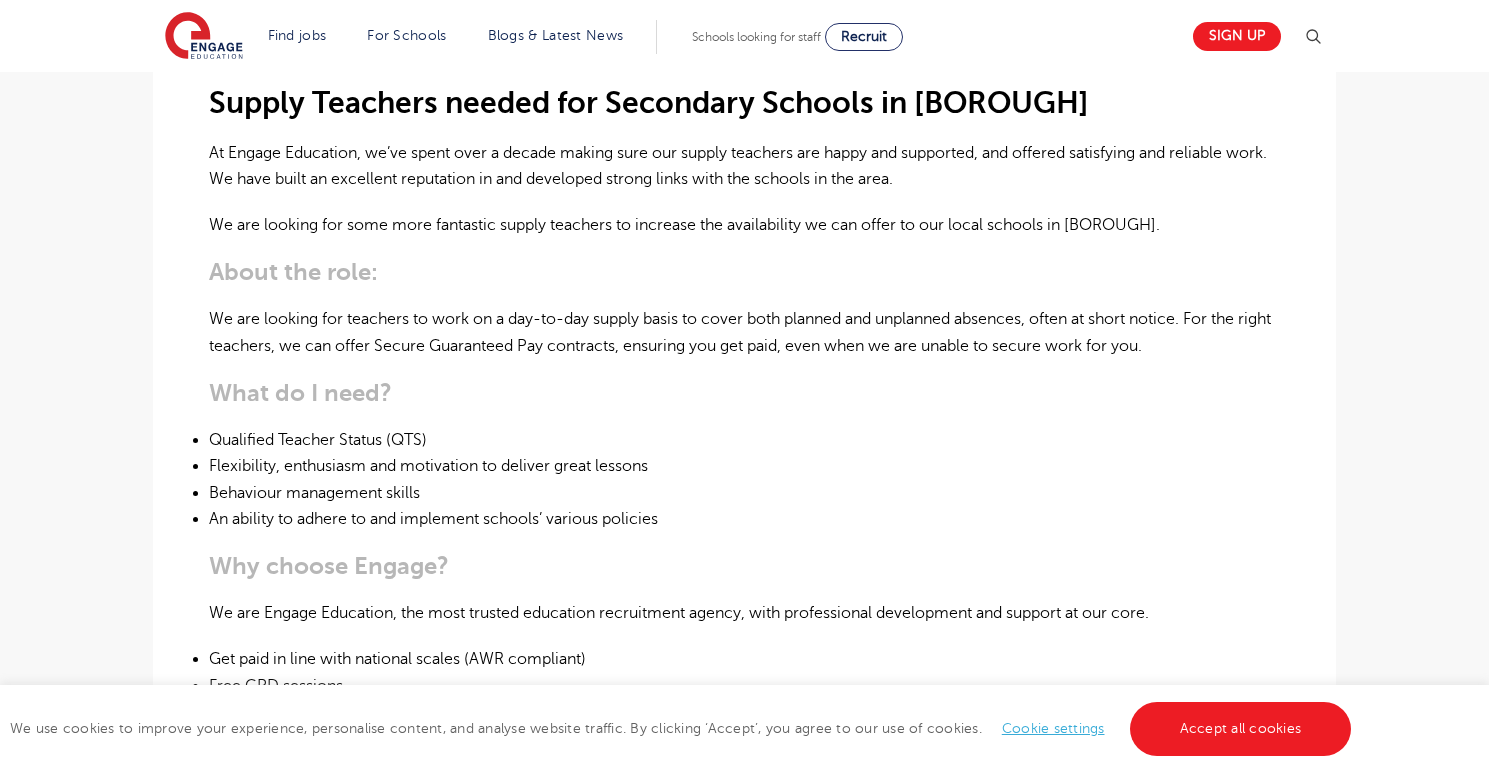 click on "What do I need?" at bounding box center [744, 393] 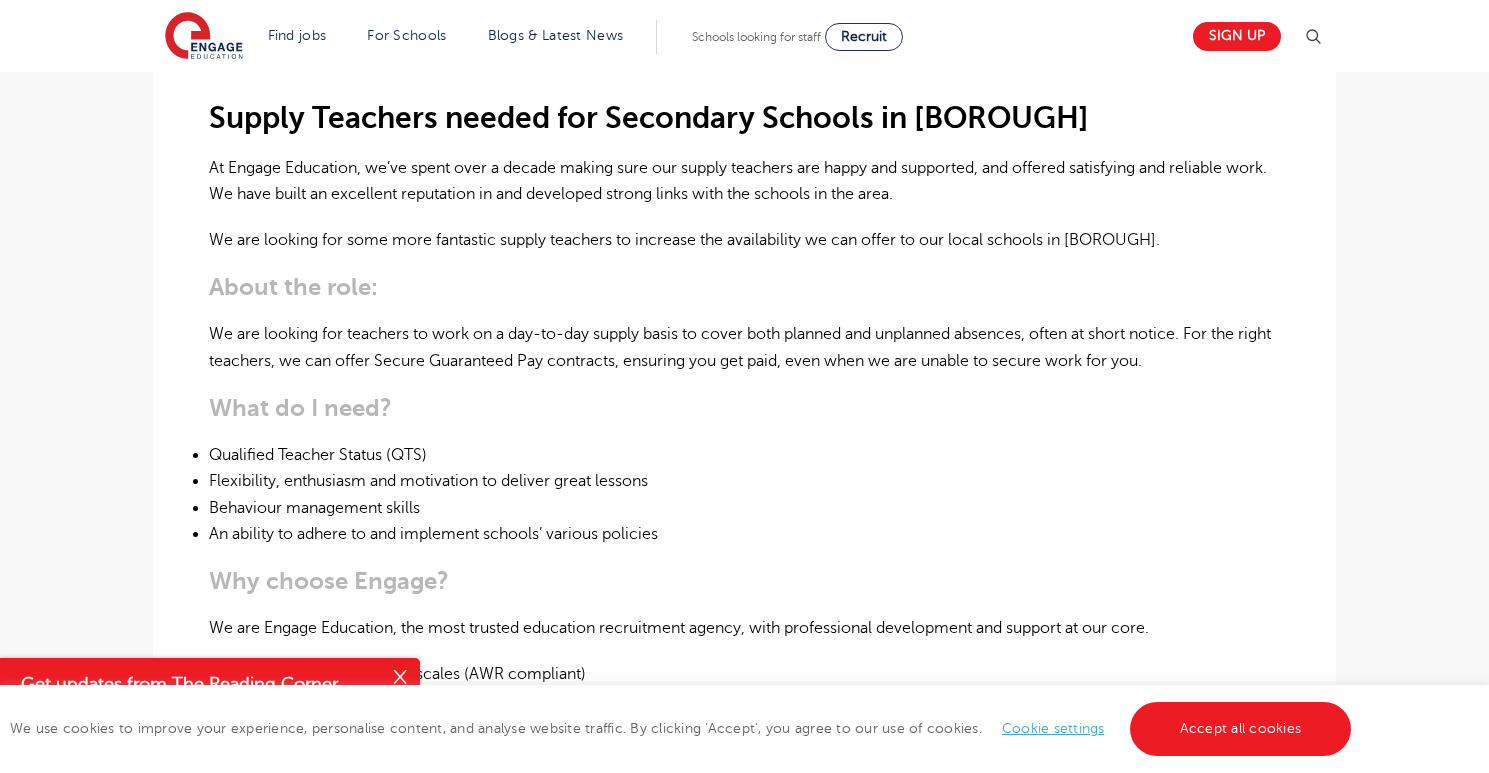 scroll, scrollTop: 551, scrollLeft: 0, axis: vertical 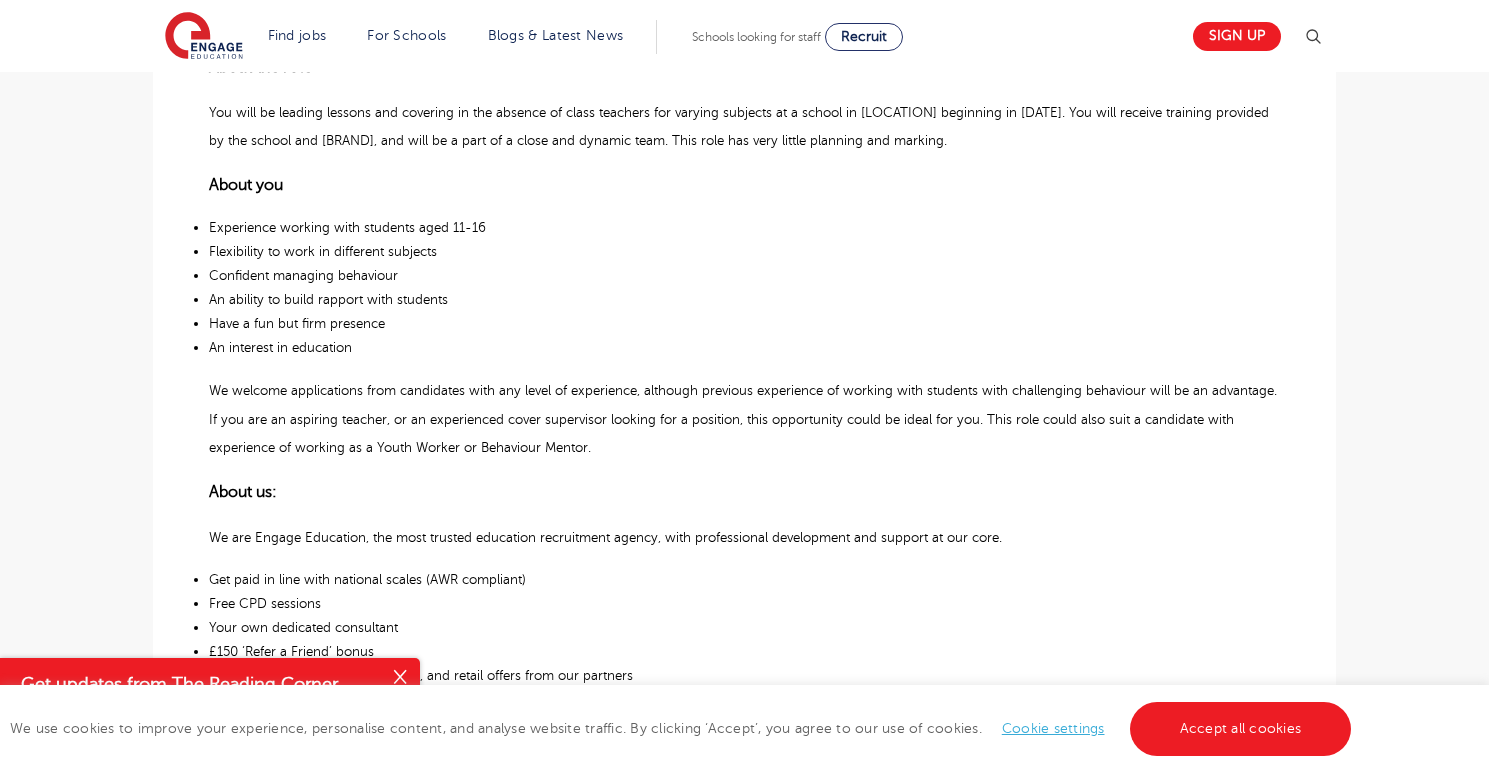 click on "We welcome applications from candidates with any level of experience, although previous experience of working with students with challenging behaviour will be an advantage. If you are an aspiring teacher, or an experienced cover supervisor looking for a position, this opportunity could be ideal for you. This role could also suit a candidate with experience of working as a Youth Worker or Behaviour Mentor." at bounding box center [744, 419] 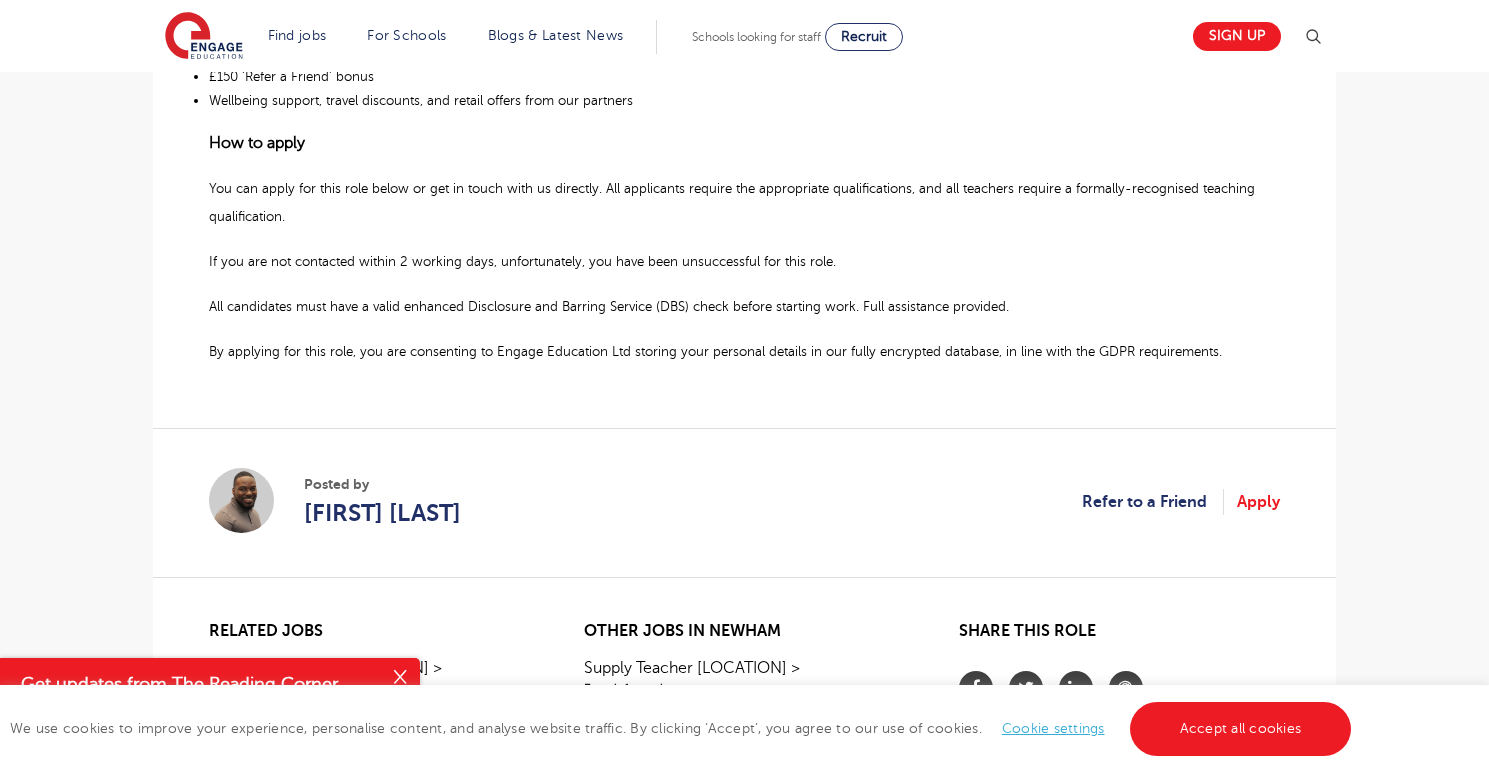 scroll, scrollTop: 1253, scrollLeft: 0, axis: vertical 